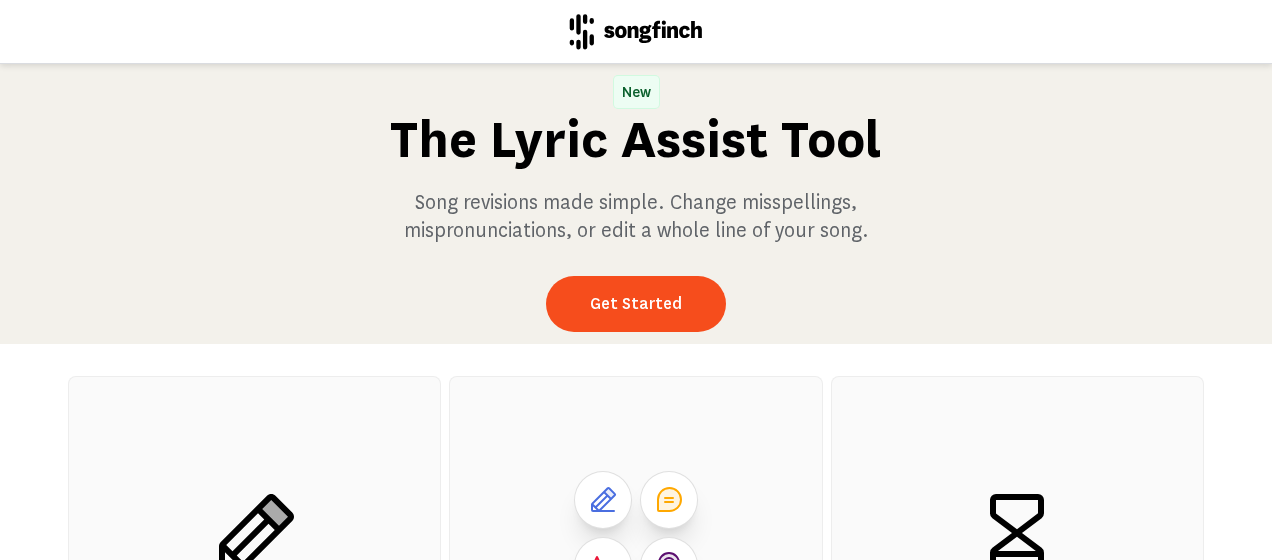 scroll, scrollTop: 0, scrollLeft: 0, axis: both 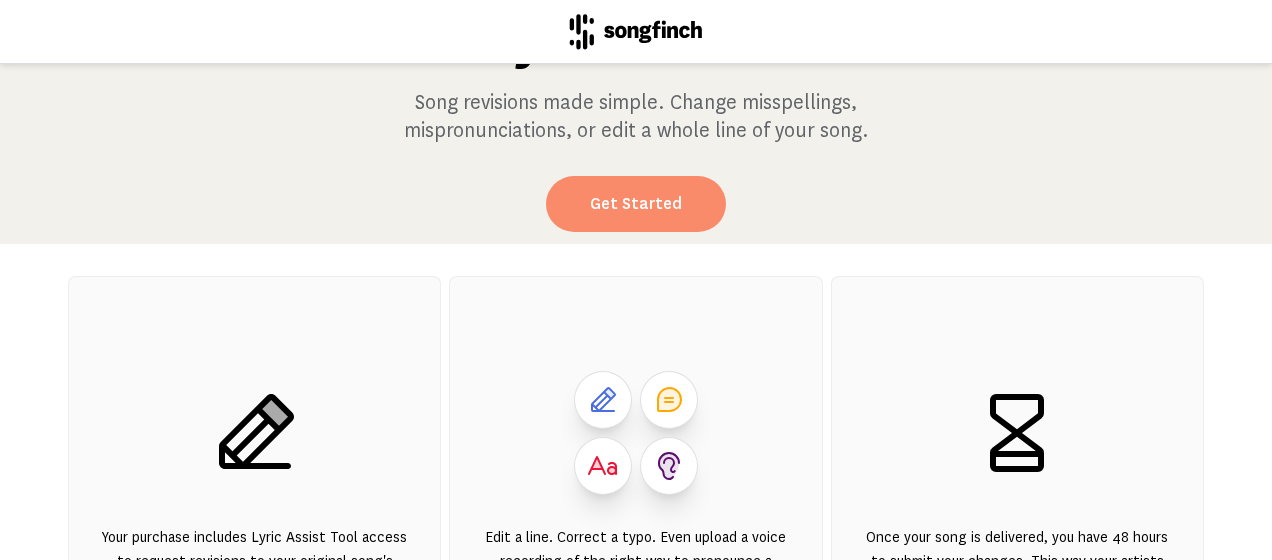 click on "Get Started" at bounding box center (636, 204) 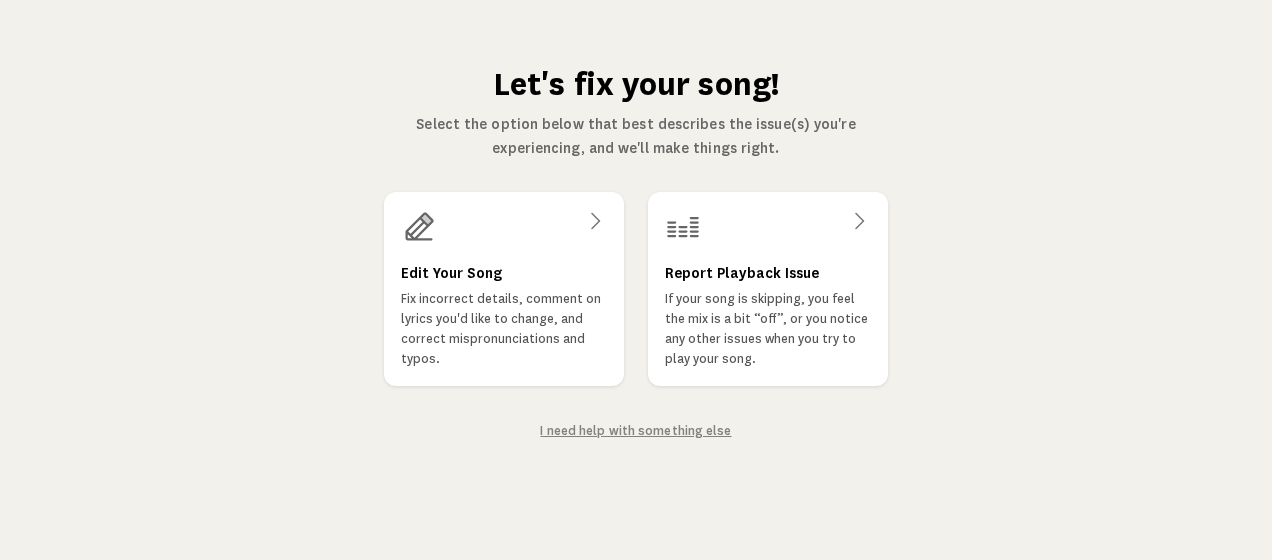 click on "I need help with something else" at bounding box center (635, 431) 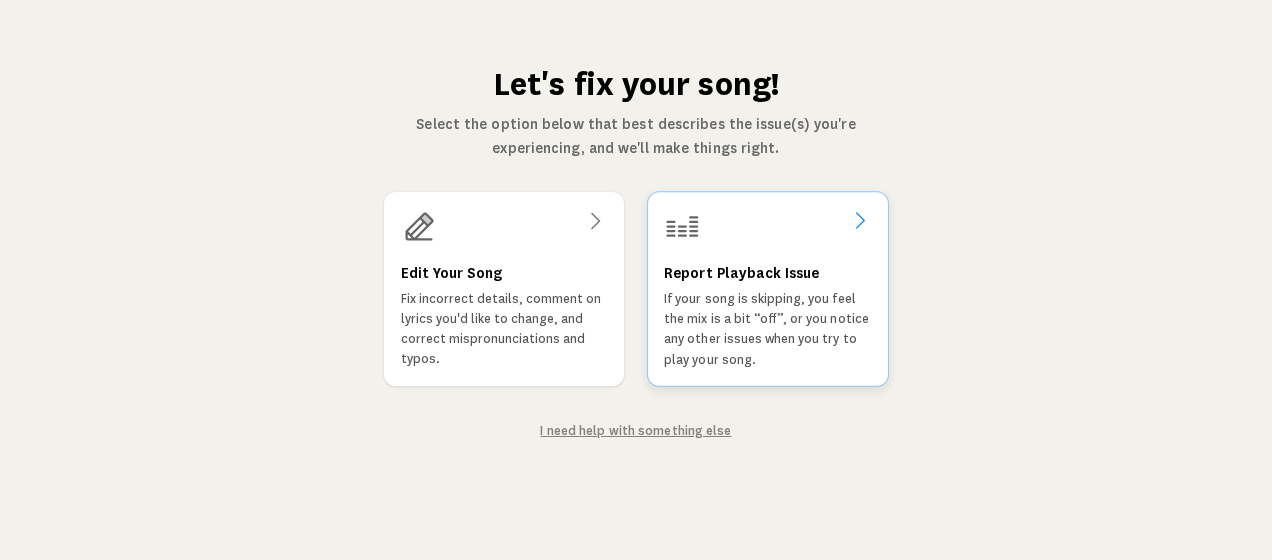 click 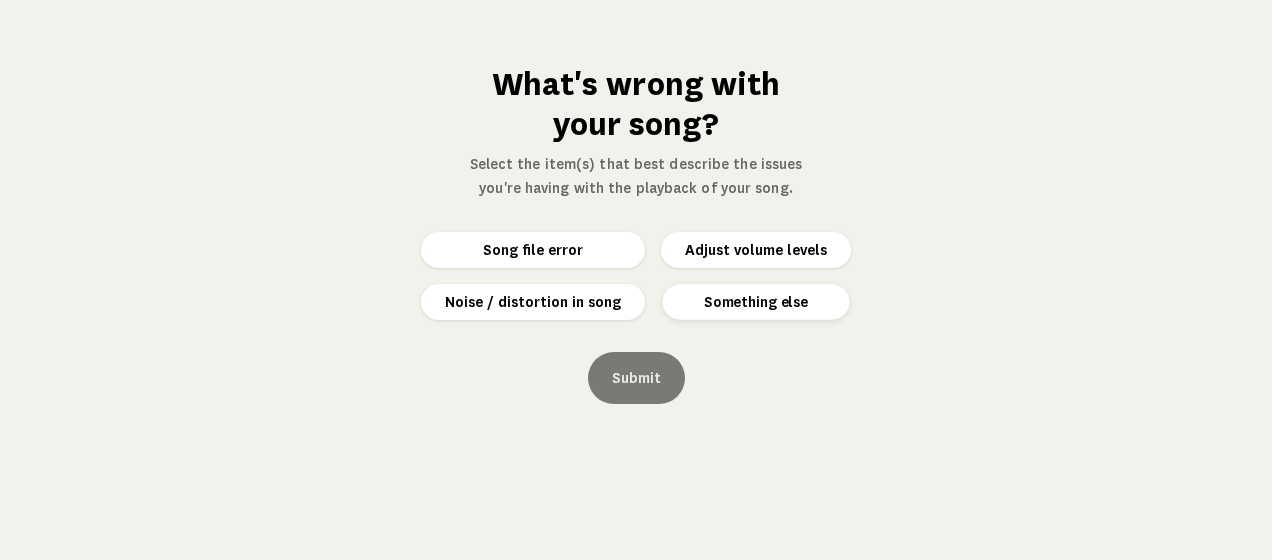 click on "Something else" at bounding box center [755, 301] 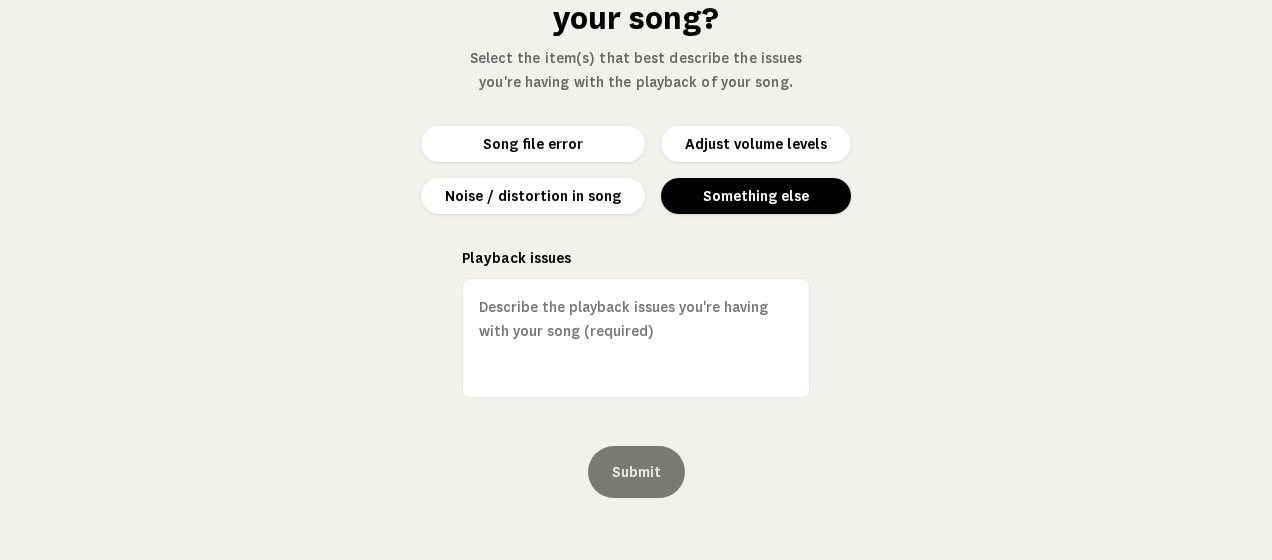 scroll, scrollTop: 108, scrollLeft: 0, axis: vertical 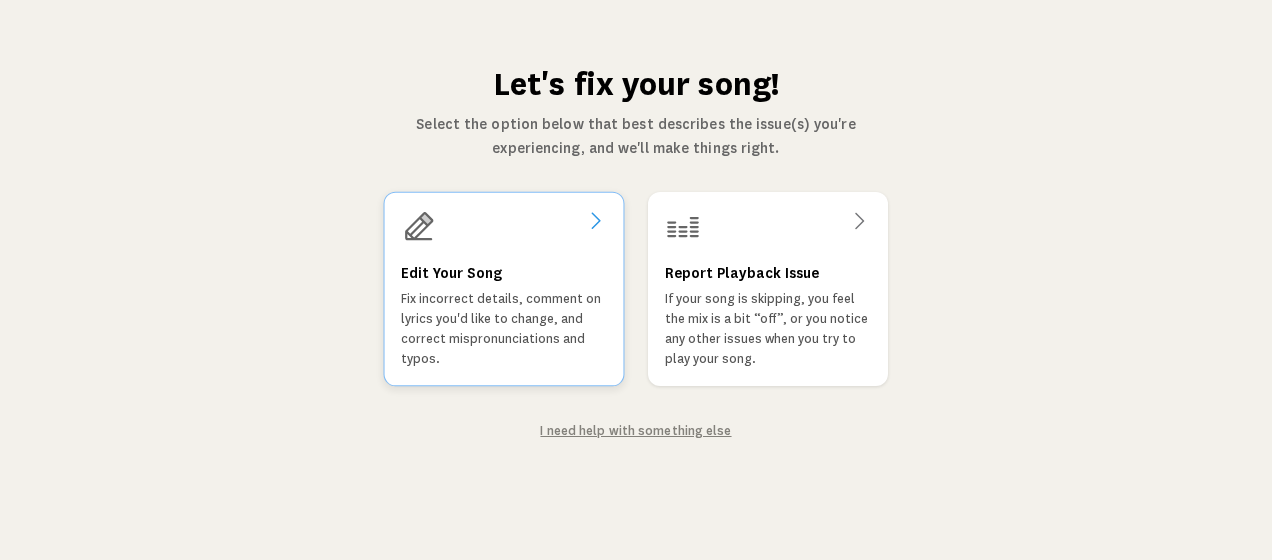 click on "Fix incorrect details, comment on lyrics you'd like to change, and correct mispronunciations and typos." at bounding box center (504, 329) 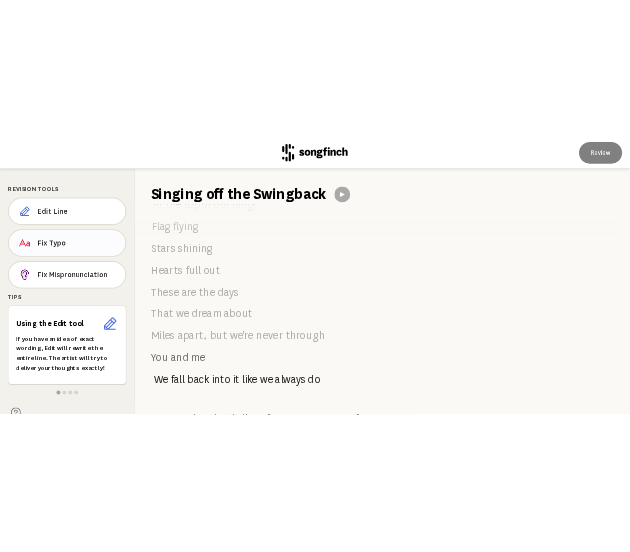 scroll, scrollTop: 500, scrollLeft: 0, axis: vertical 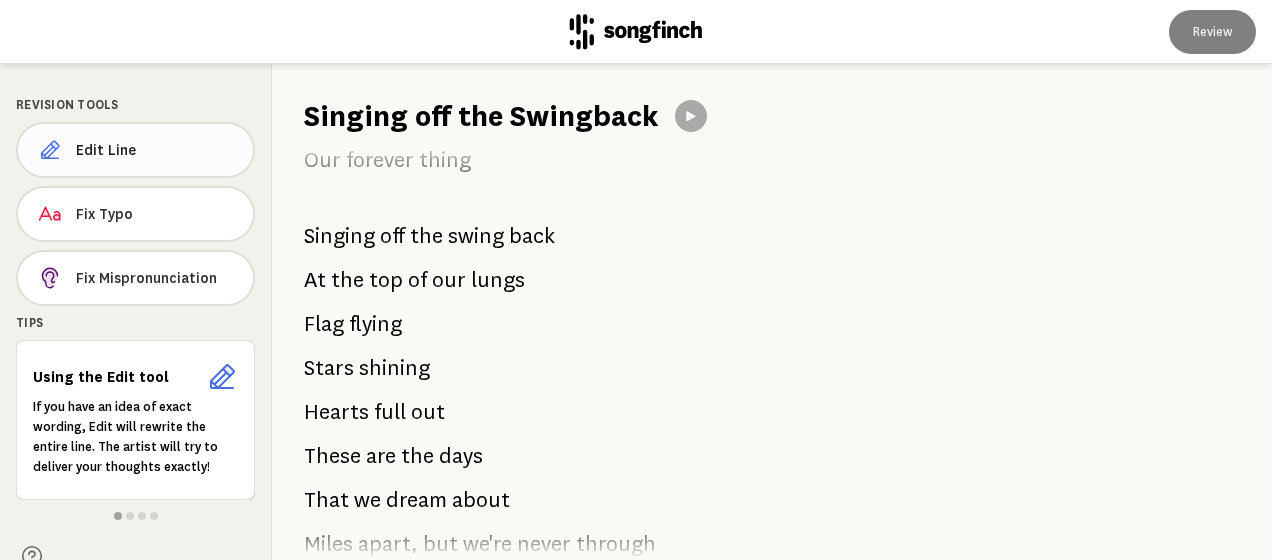 click on "Edit Line" at bounding box center (156, 150) 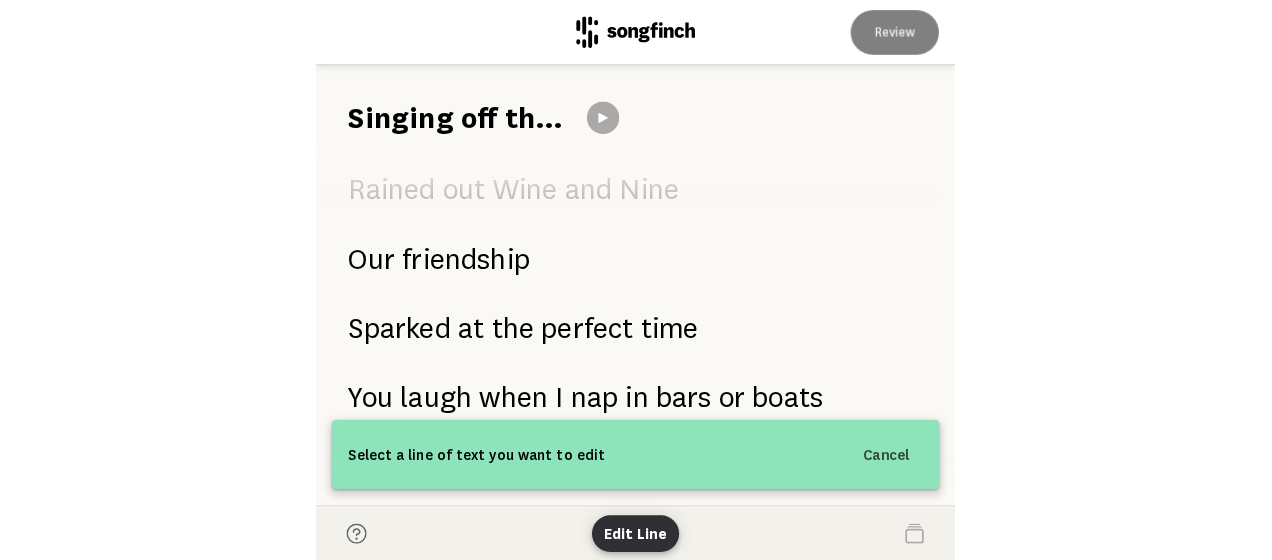 scroll, scrollTop: 200, scrollLeft: 0, axis: vertical 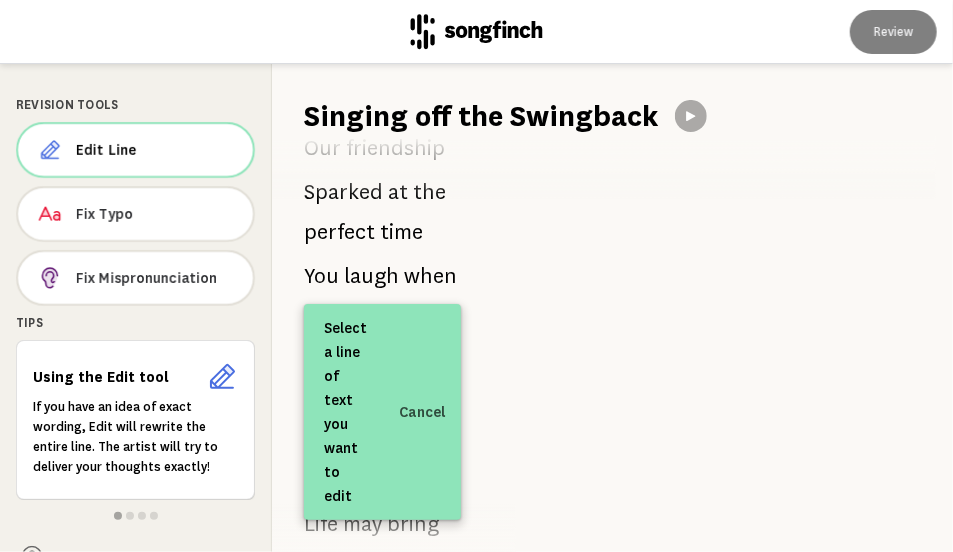 click at bounding box center (723, 308) 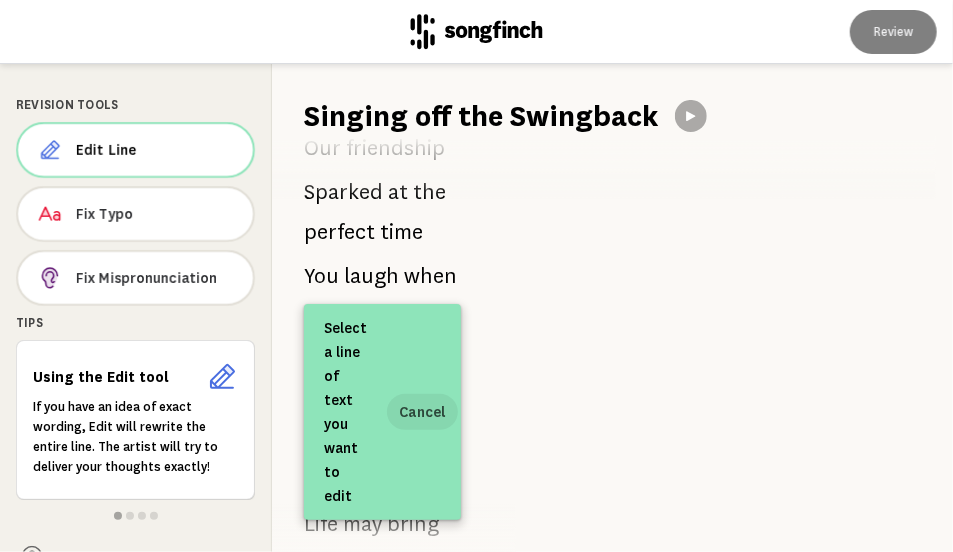 click on "Cancel" at bounding box center [422, 412] 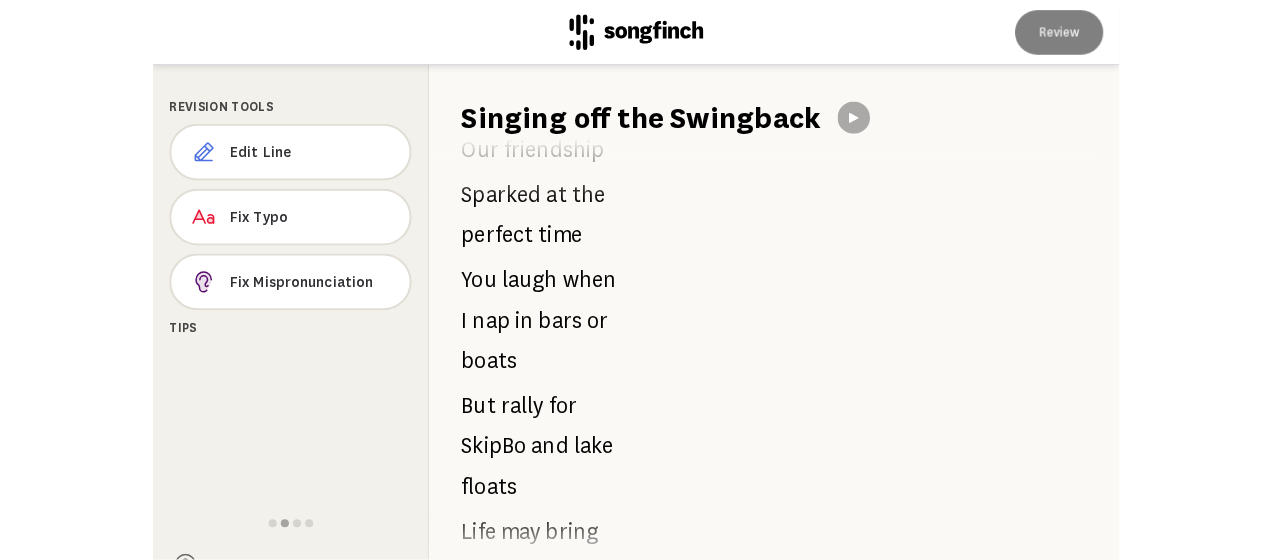 scroll, scrollTop: 160, scrollLeft: 0, axis: vertical 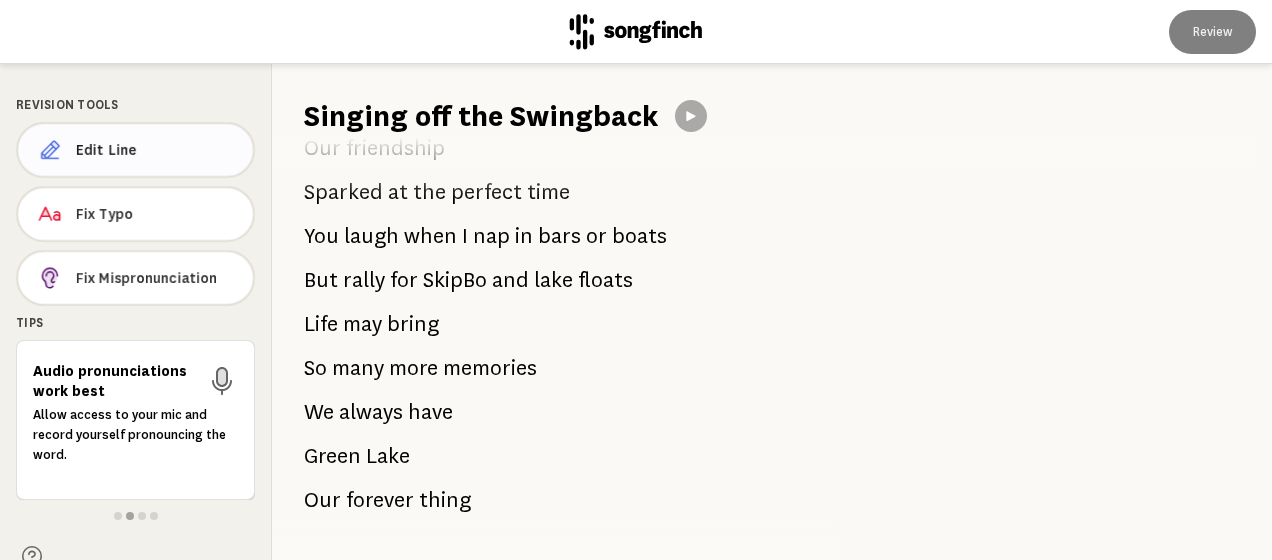 click on "Edit Line" at bounding box center (156, 150) 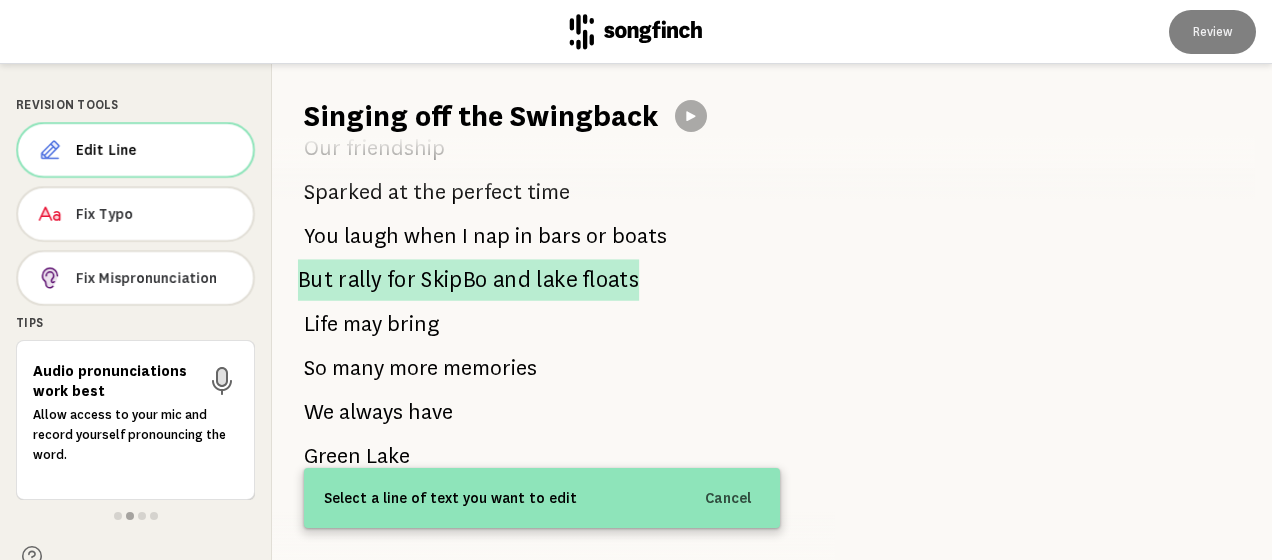 click on "But   rally   for   SkipBo   and   lake   floats" at bounding box center (468, 280) 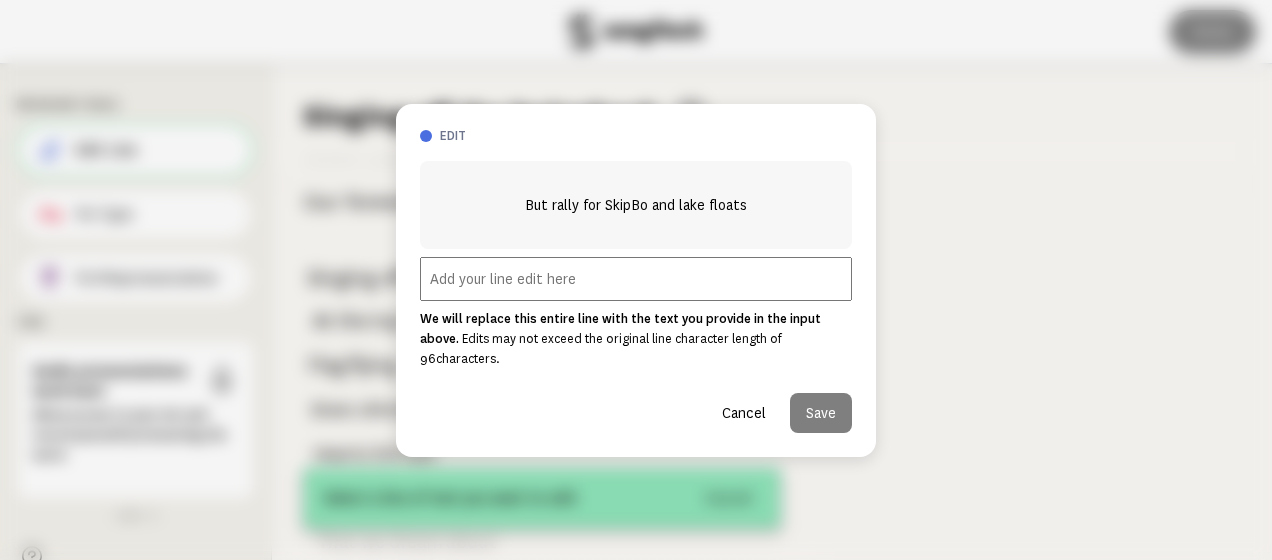 scroll, scrollTop: 517, scrollLeft: 0, axis: vertical 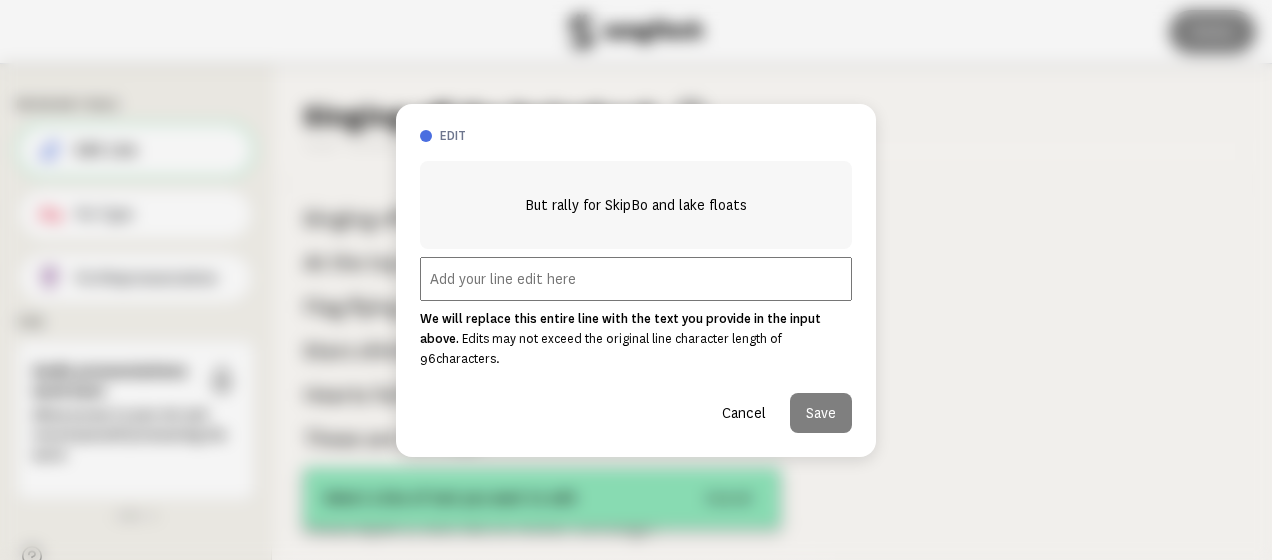 click at bounding box center [636, 279] 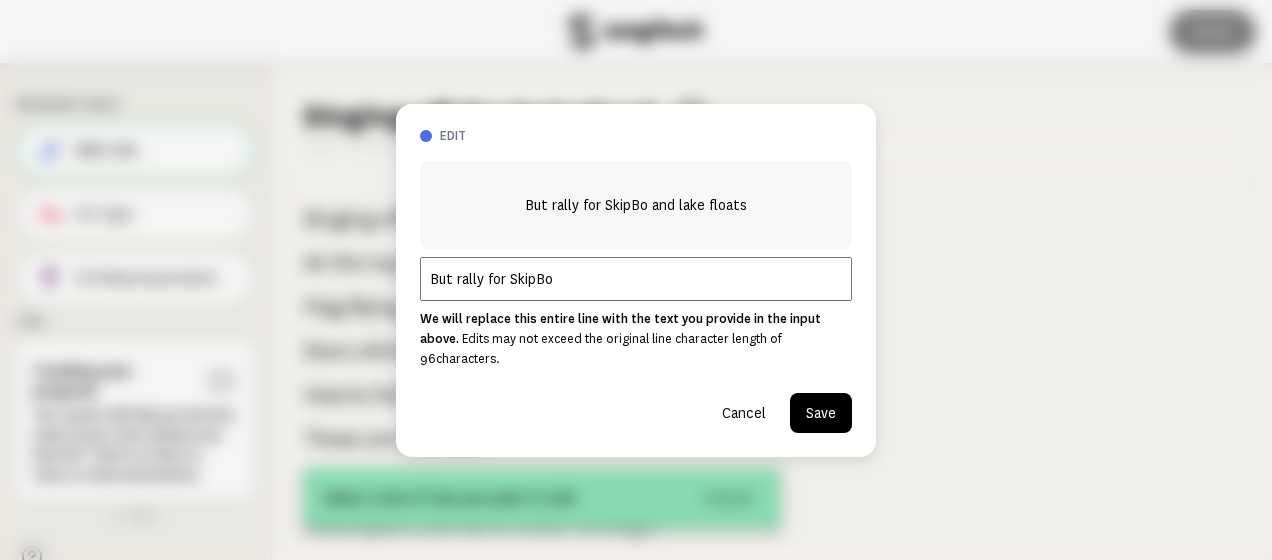 type on "But rally for SkipBo" 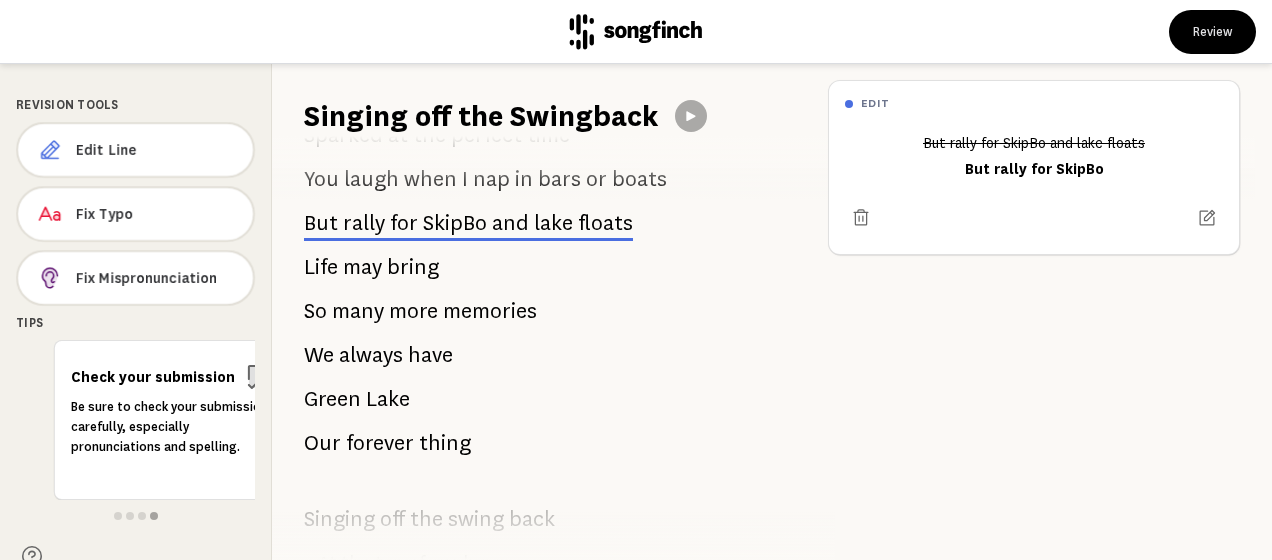 scroll, scrollTop: 117, scrollLeft: 0, axis: vertical 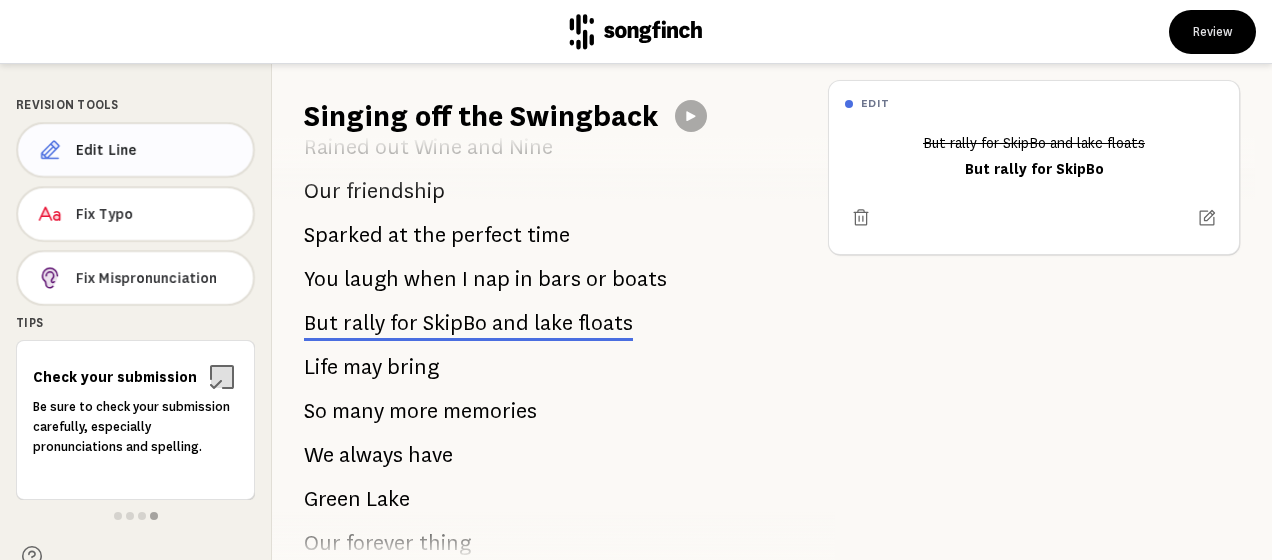 click on "Edit Line" at bounding box center [156, 150] 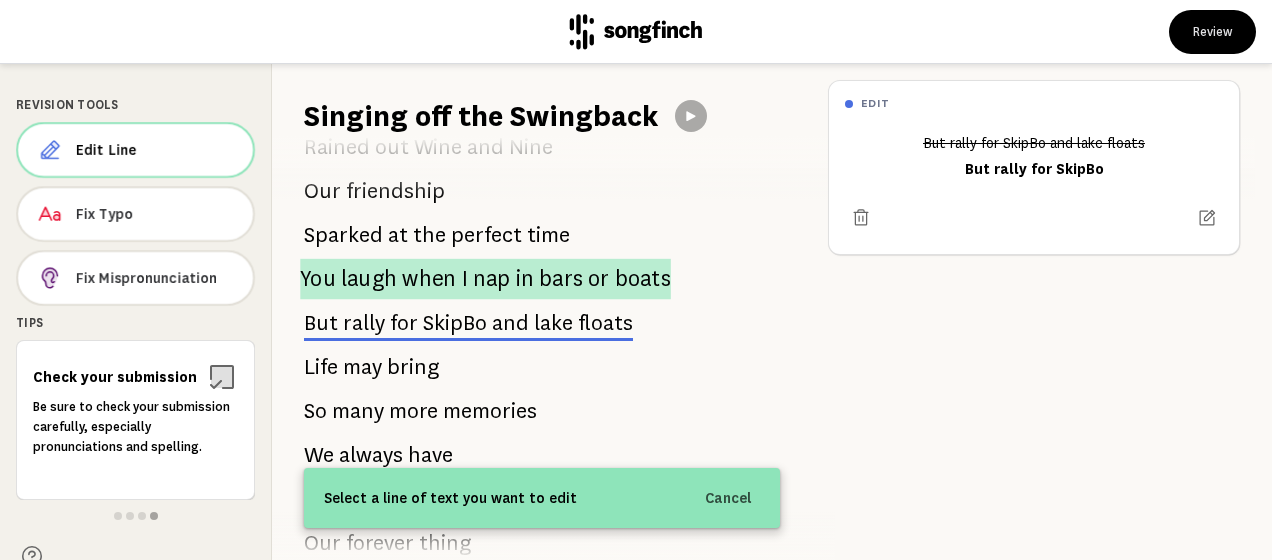 click on "laugh" at bounding box center [369, 279] 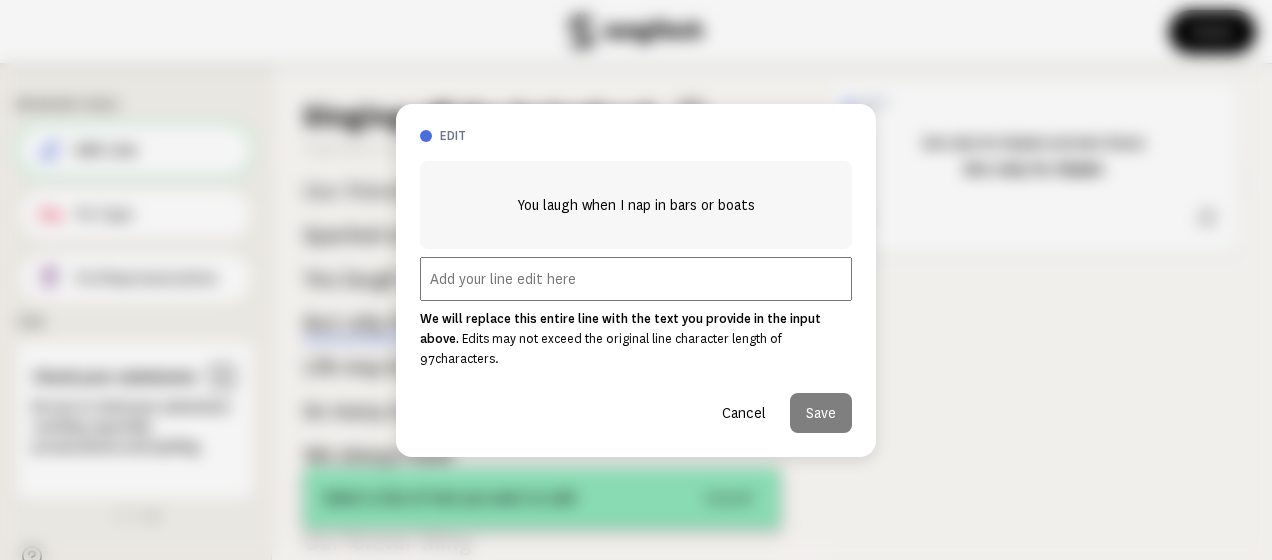 click at bounding box center [636, 279] 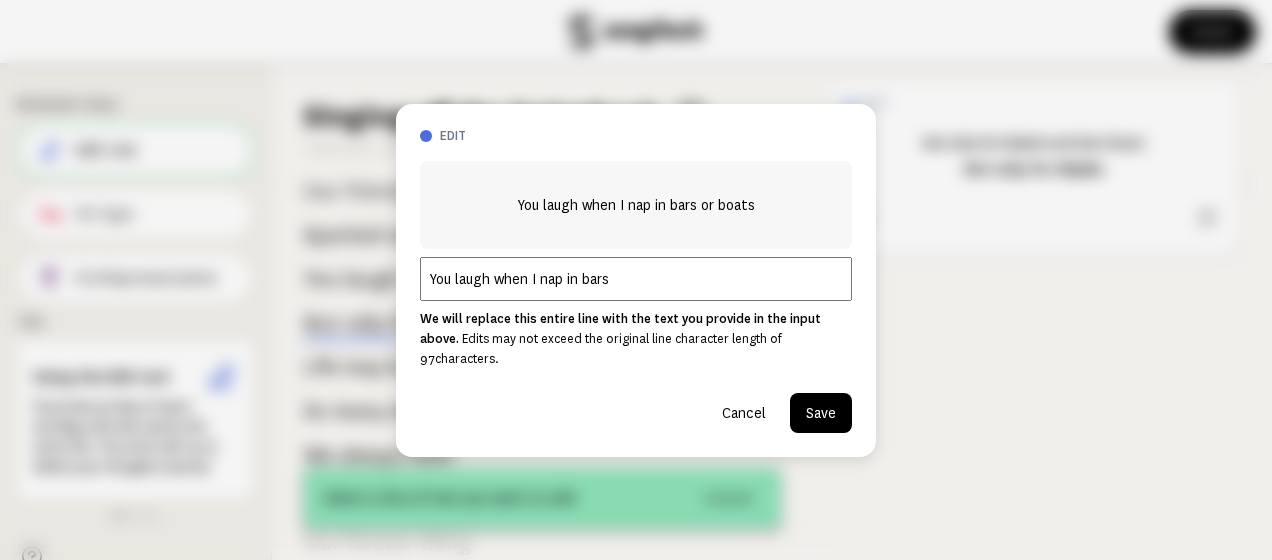 type on "You laugh when I nap in bars" 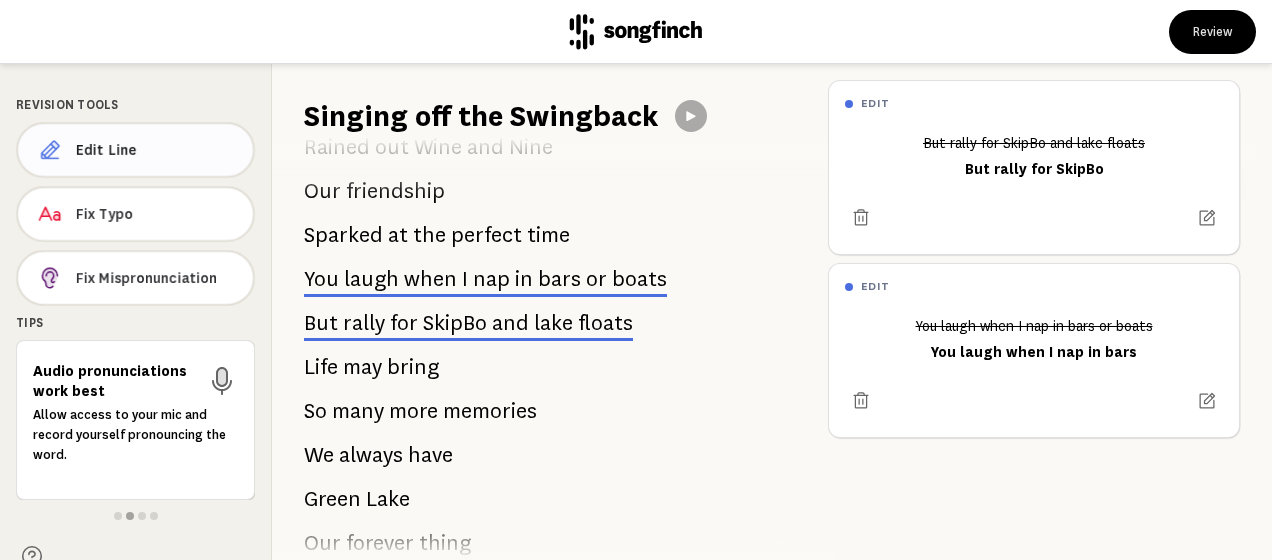 click on "Edit Line" at bounding box center (156, 150) 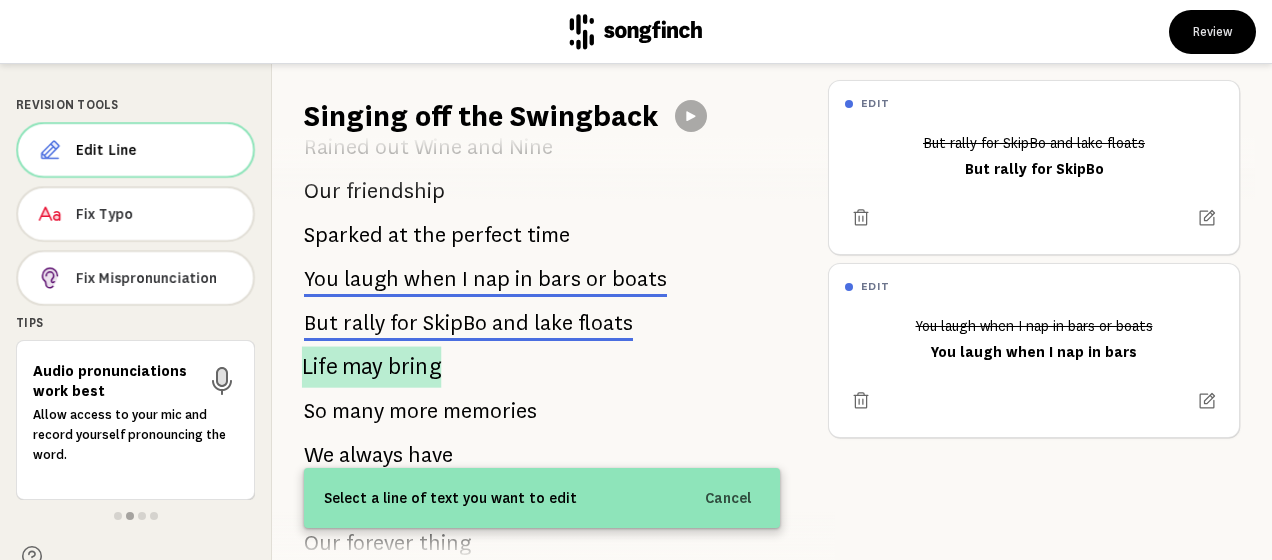 click on "bring" at bounding box center (415, 366) 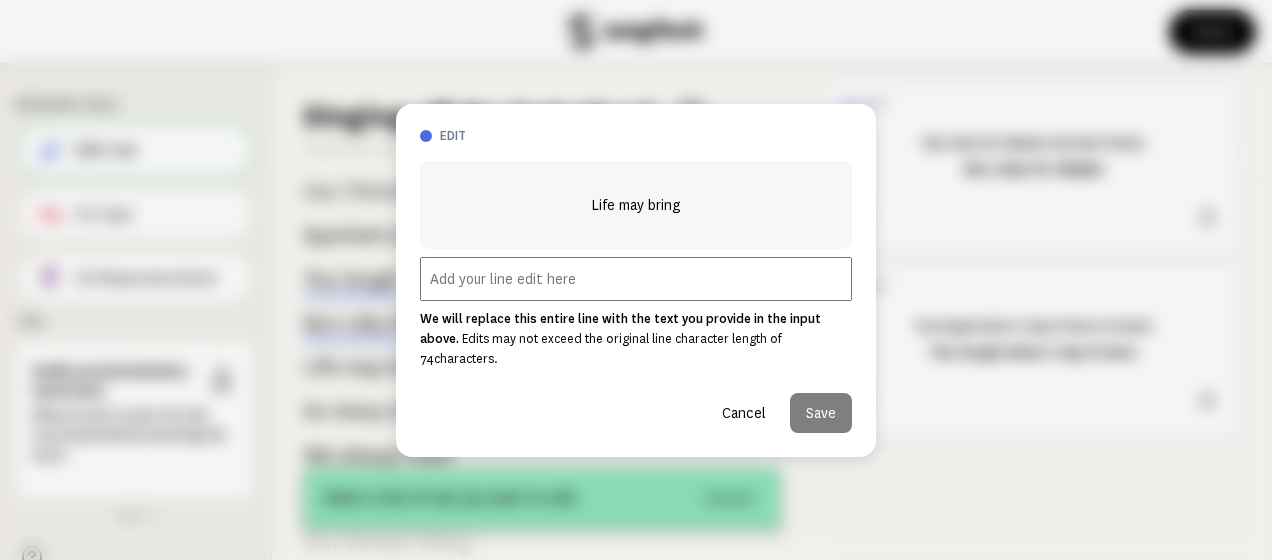 click at bounding box center (636, 279) 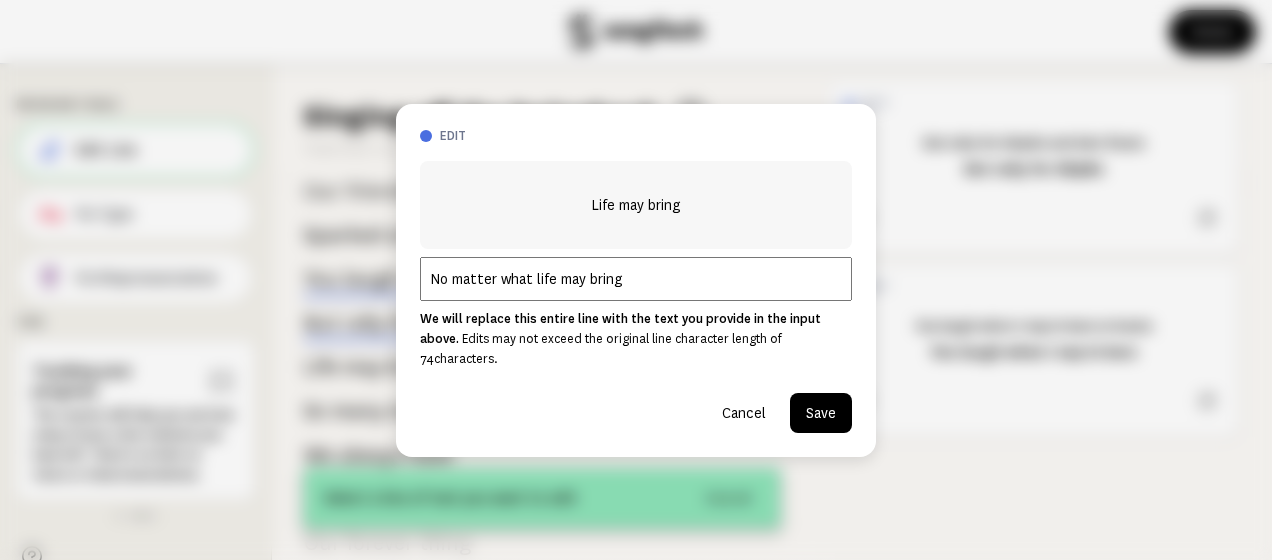 type on "No matter what life may bring" 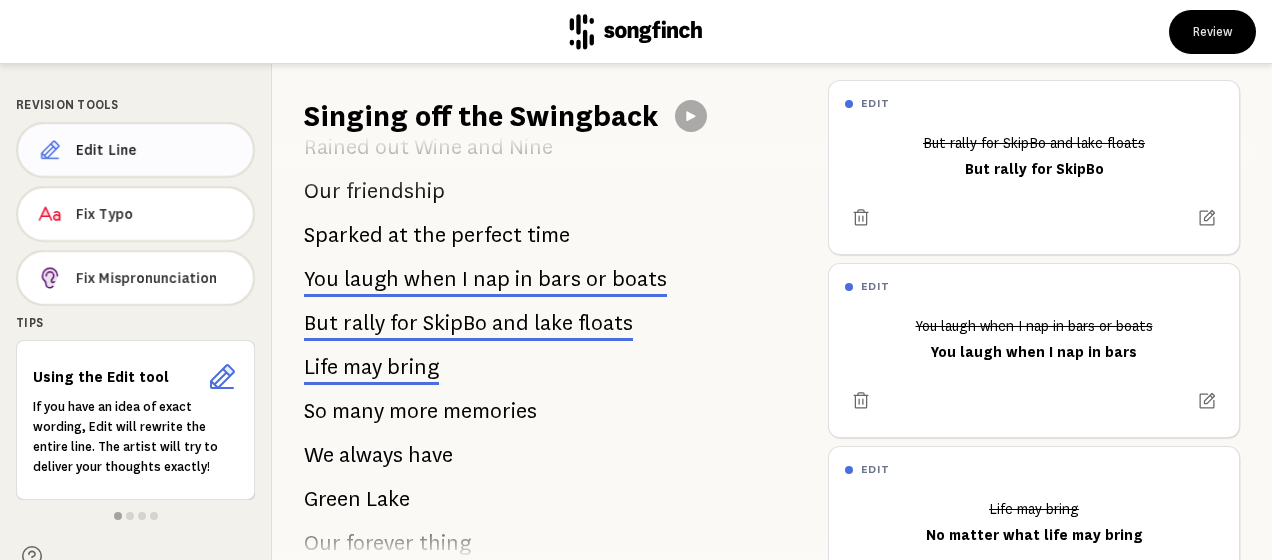 click on "Edit Line" at bounding box center [156, 150] 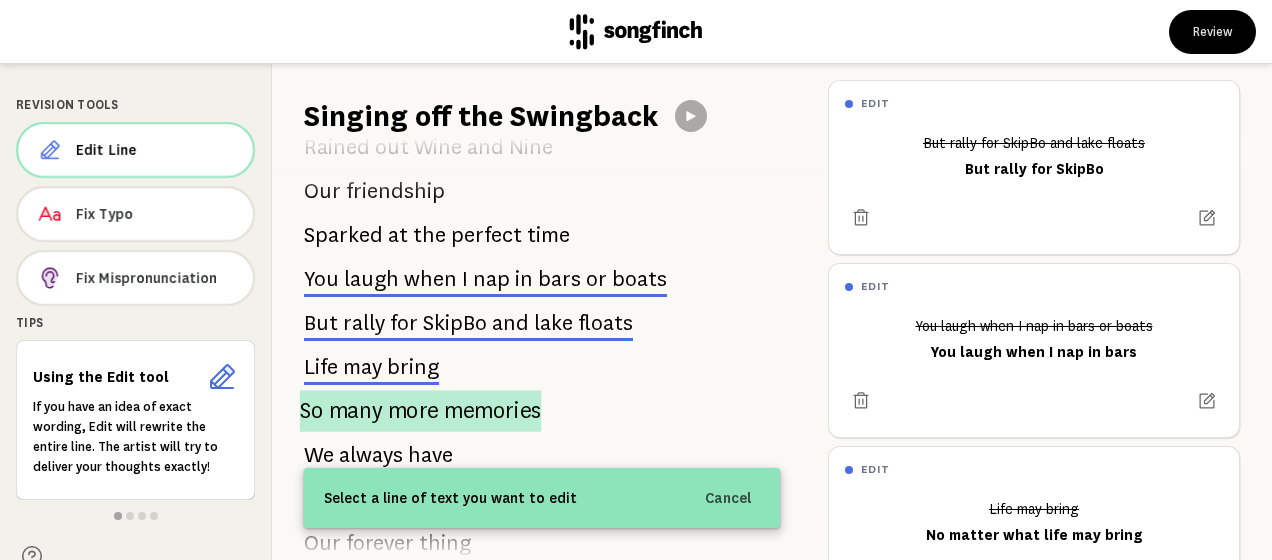 click on "more" at bounding box center [413, 411] 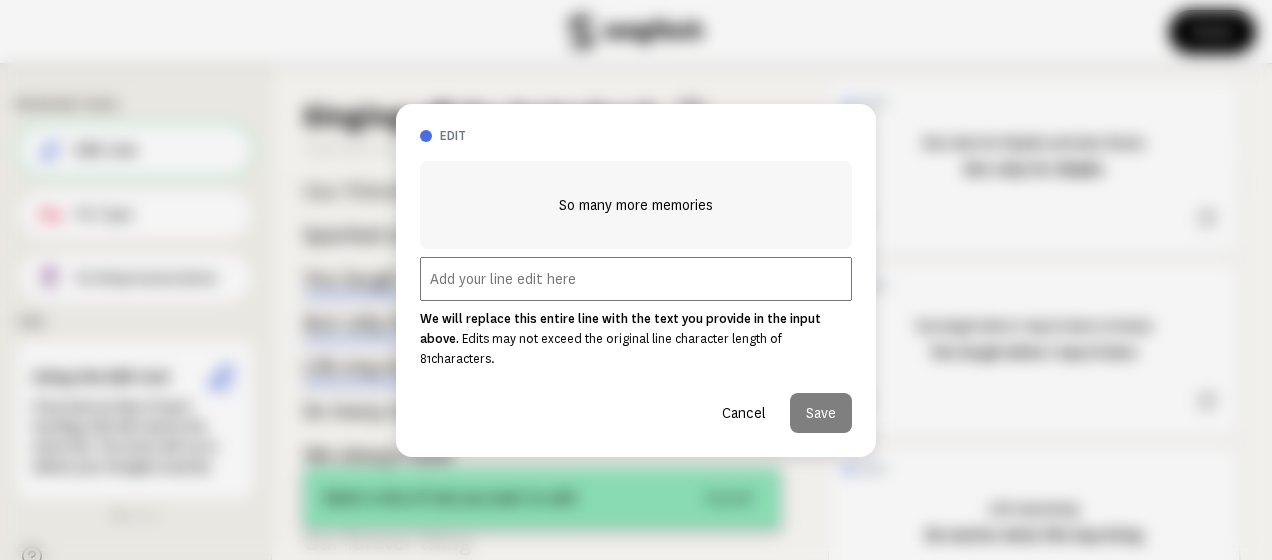 click at bounding box center (636, 279) 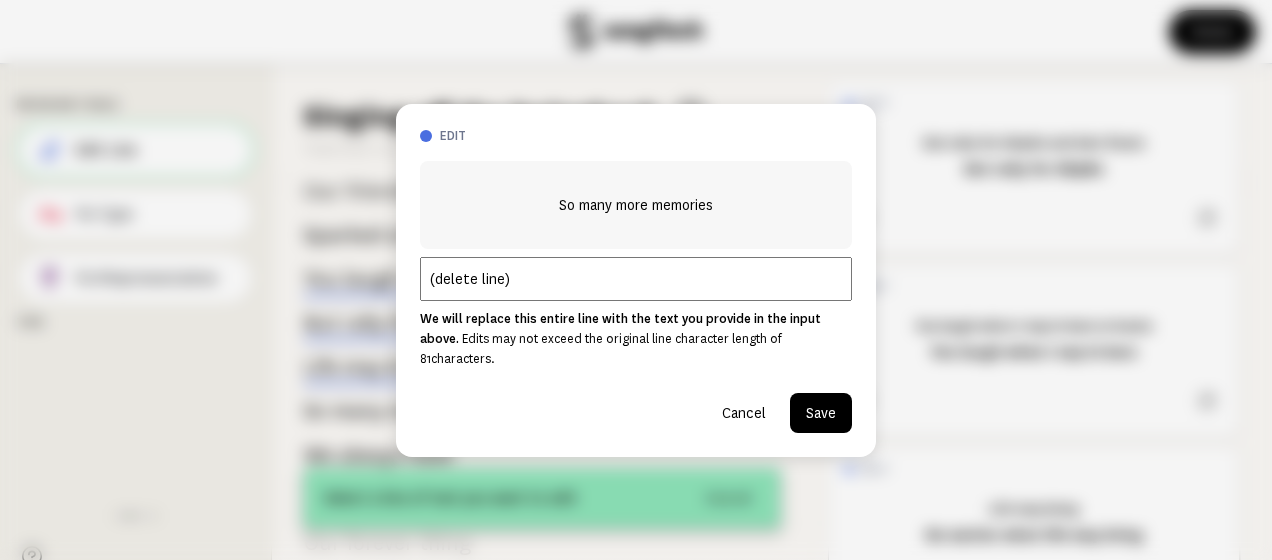 type on "(delete line)" 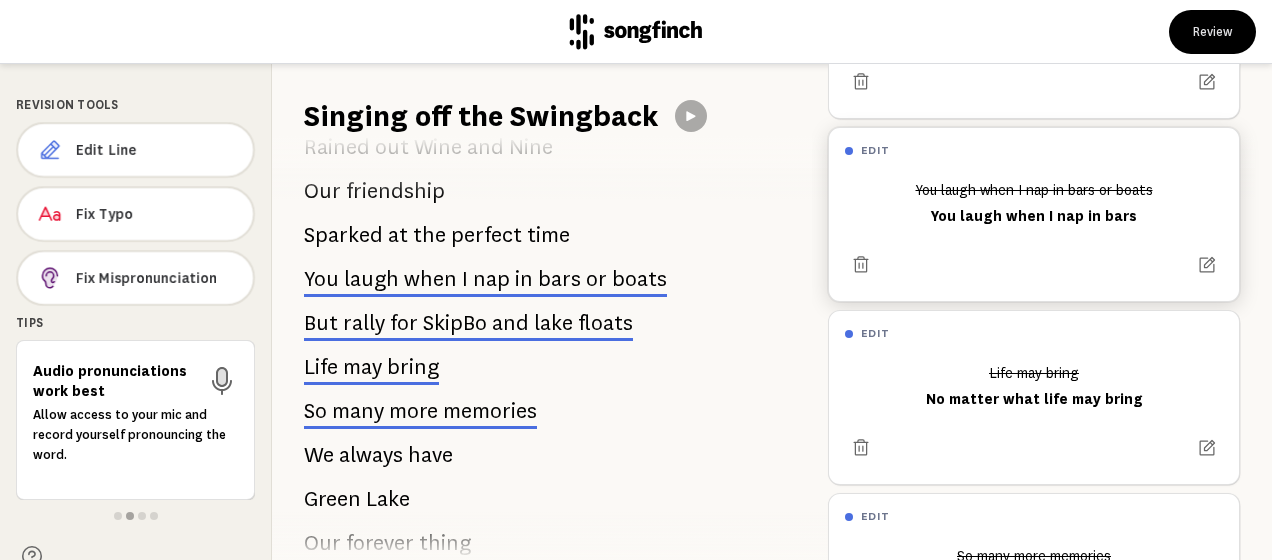 scroll, scrollTop: 200, scrollLeft: 0, axis: vertical 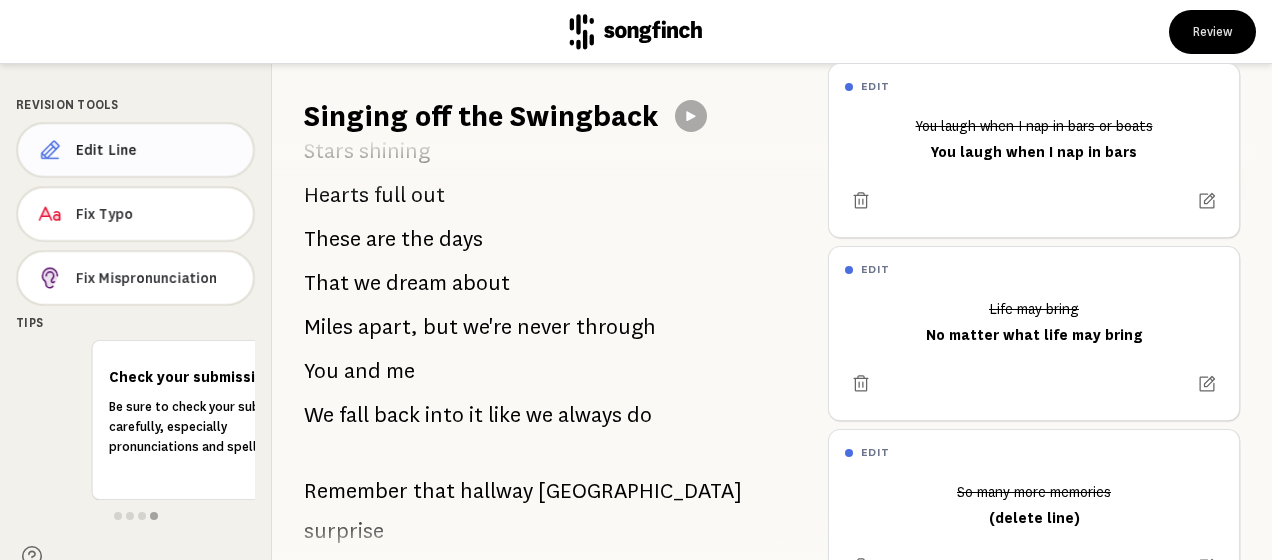 click on "Edit Line" at bounding box center [156, 150] 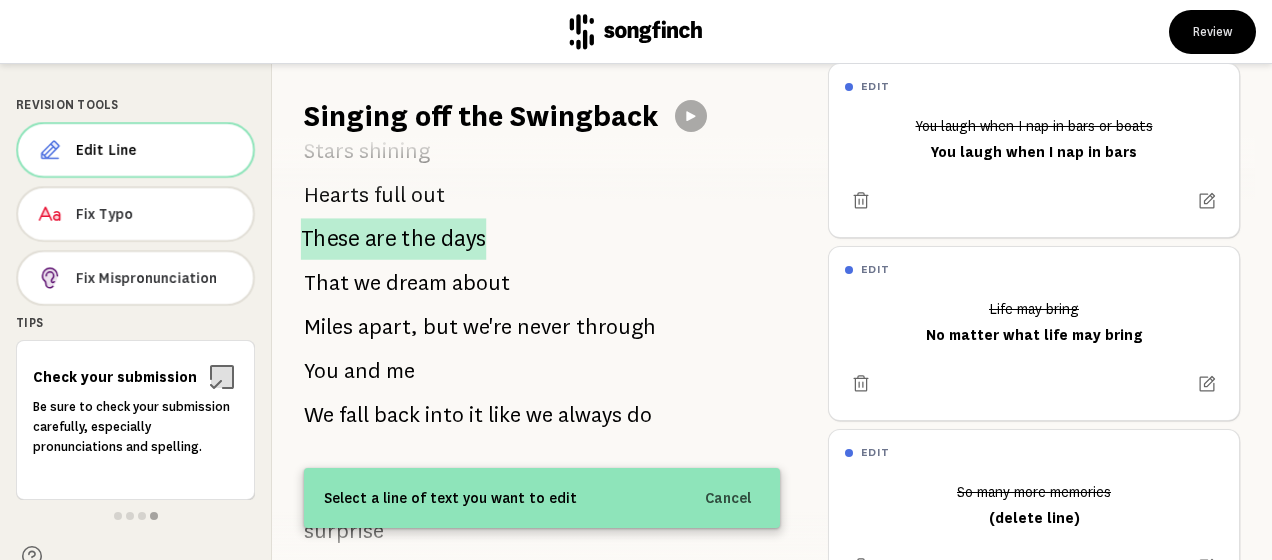 click on "These   are   the   days" at bounding box center (394, 239) 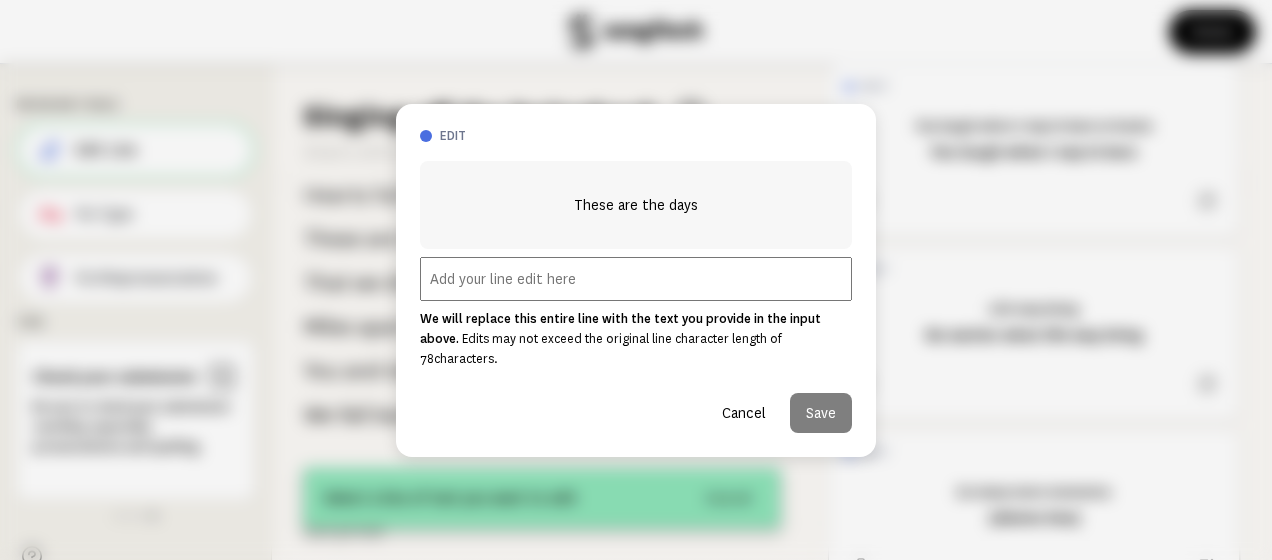 click at bounding box center (636, 279) 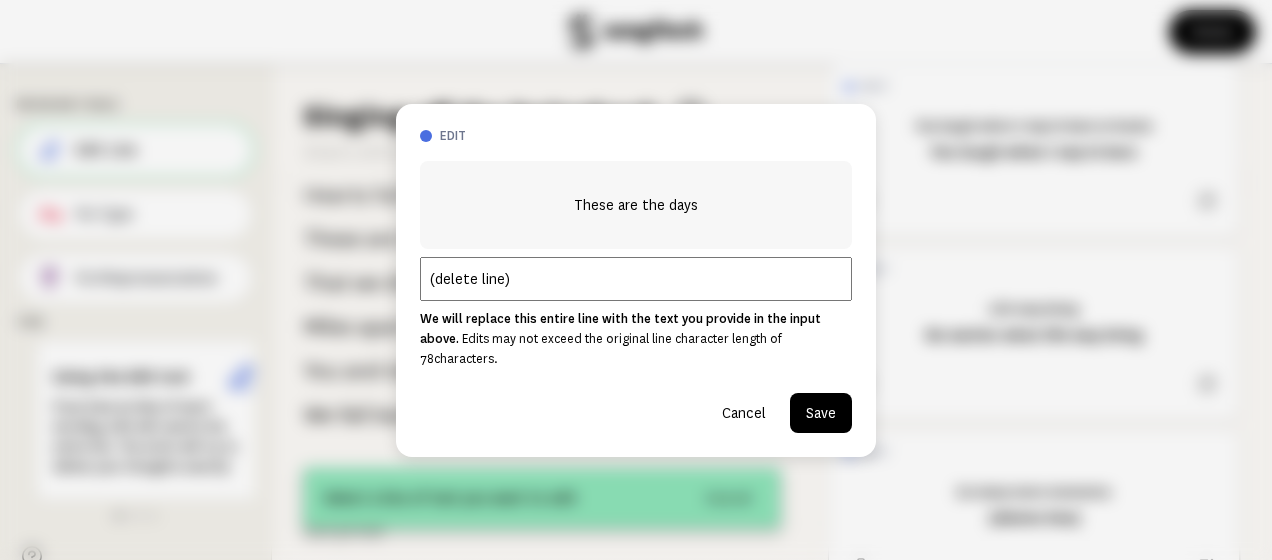 type on "(delete line)" 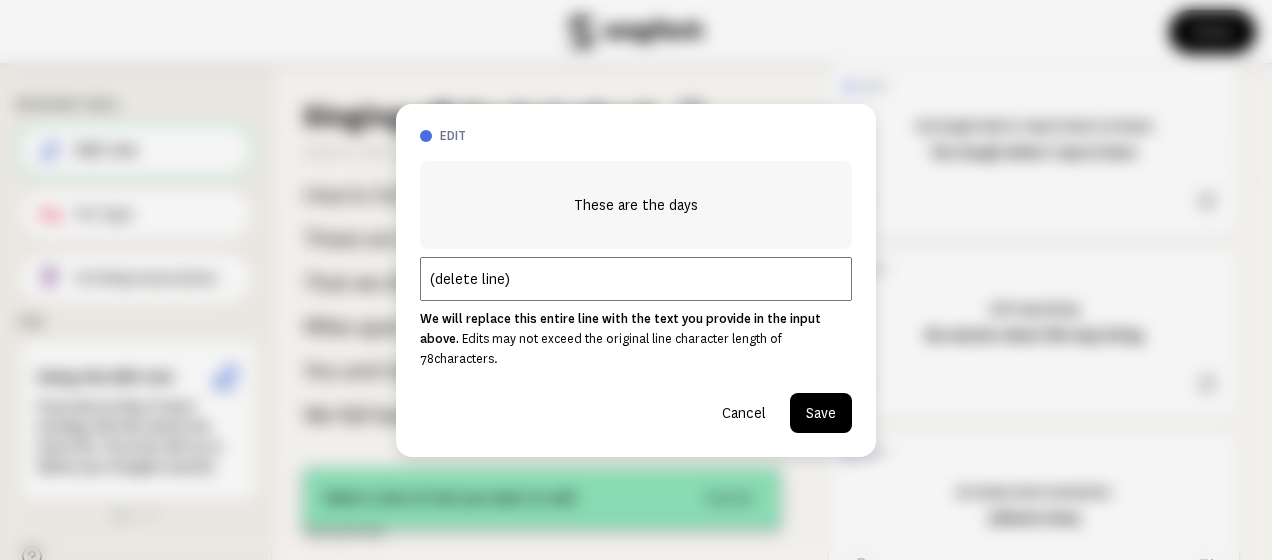 click on "Save" at bounding box center (821, 413) 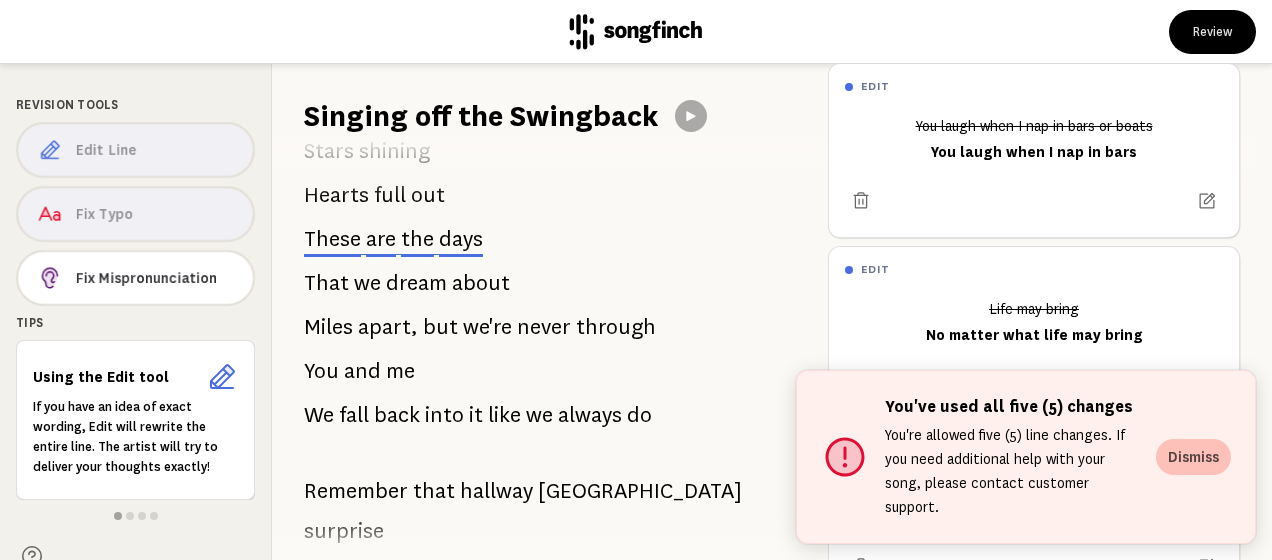 click on "Dismiss" at bounding box center (1193, 457) 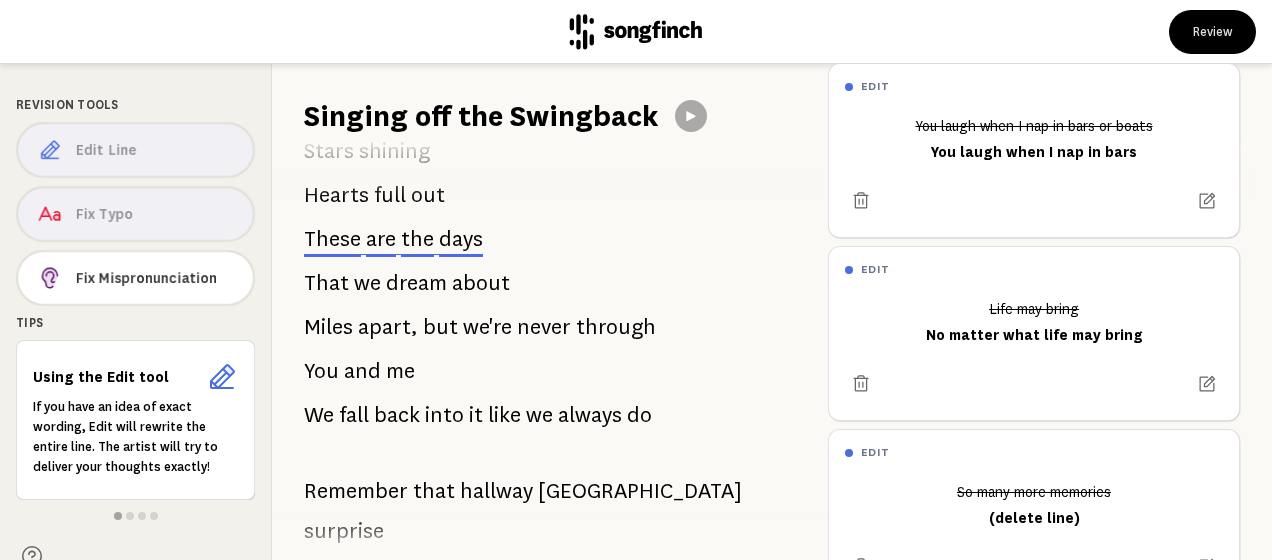 click on "dream" at bounding box center (416, 283) 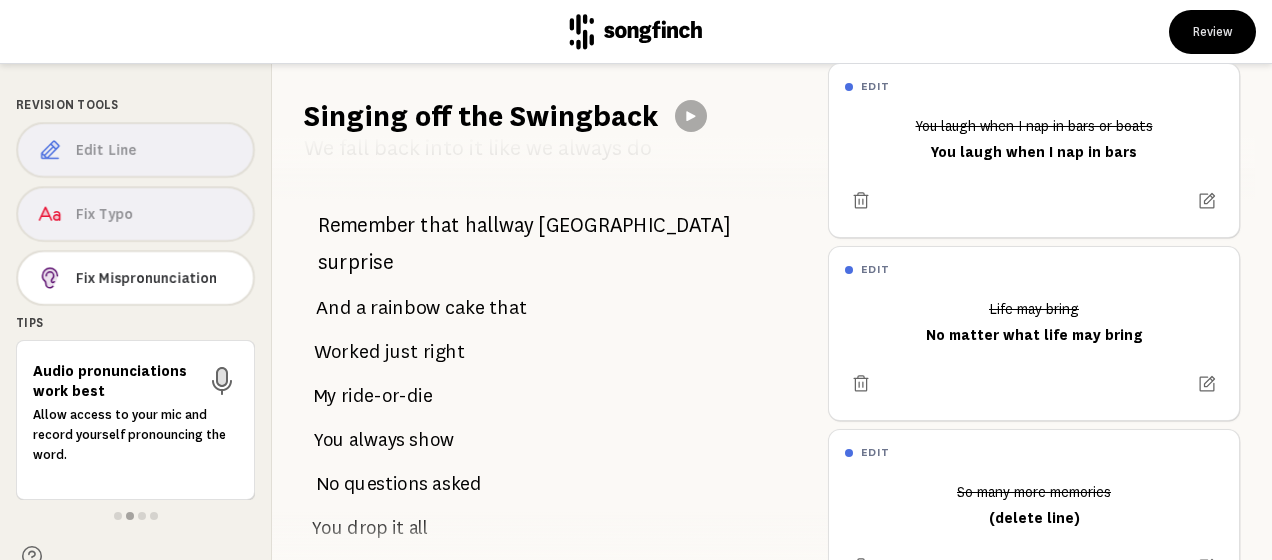 scroll, scrollTop: 1017, scrollLeft: 0, axis: vertical 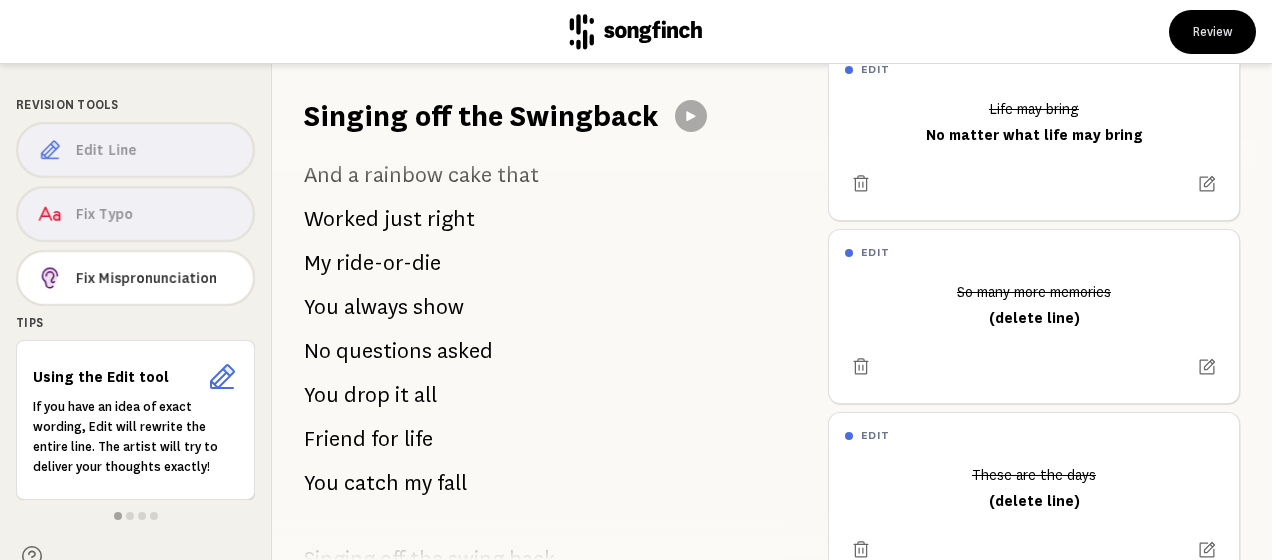 click on "We   met   at   a   Rained   out   Wine   and   Nine   Our   friendship   Sparked   at   the   perfect   time   You   laugh   when   I   nap   in   bars   or   boats   But   rally   for   SkipBo   and   lake   floats   Life   may   bring   So   many   more   memories   We   always   have   Green   Lake   Our   forever   thing   Singing   off   the   swing   back   At   the   top   of   our   lungs   Flag   flying   Stars   shining   Hearts   full   out   These   are   the   days   That   we   dream   about   [PERSON_NAME]   apart,   but   we're   never   through   You   and   me   We   fall   back   into   it   like   we   always   do   Remember   that   hallway   Mexico   surprise   And   a   rainbow   cake   that   Worked   just   right   My   ride-or-die   You   always   show   No   questions   asked   You   drop   it   all   Friend   for   life   You   catch   my   fall   Singing   off   the   swing   back   At   the   top   of   our   lungs   Flag   flying   Stars   shining   Hearts   full   out   These   are" at bounding box center [542, 348] 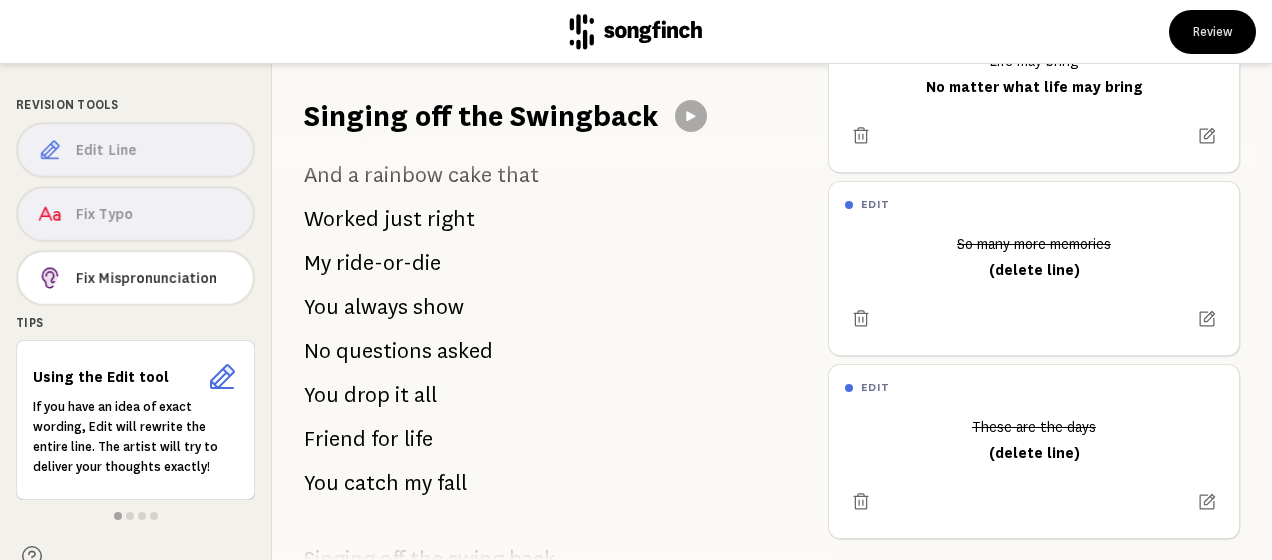 scroll, scrollTop: 471, scrollLeft: 0, axis: vertical 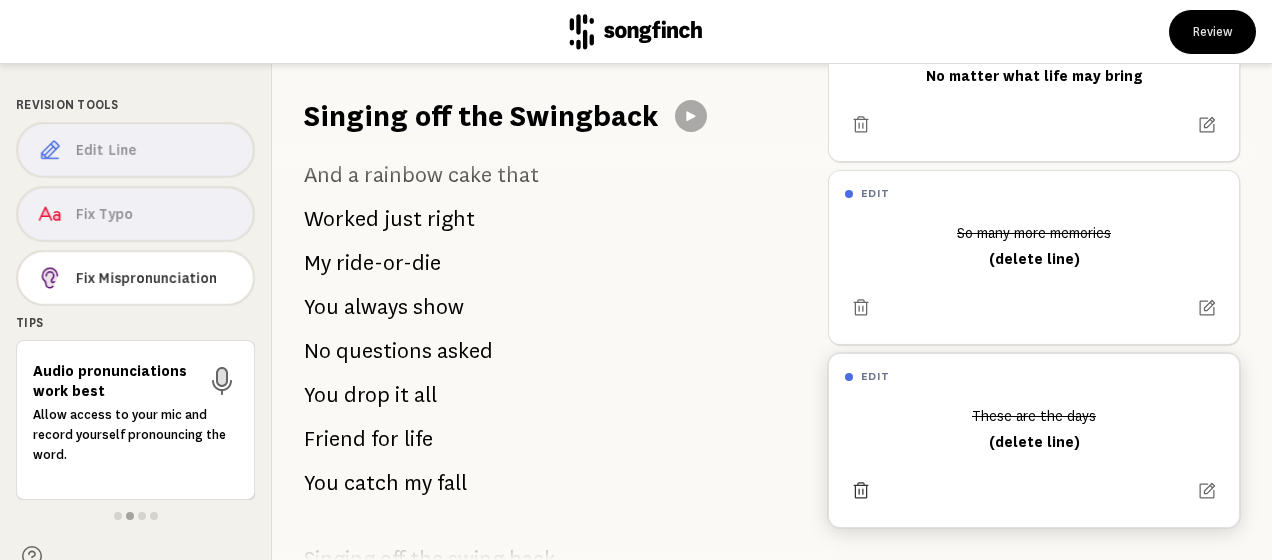 click 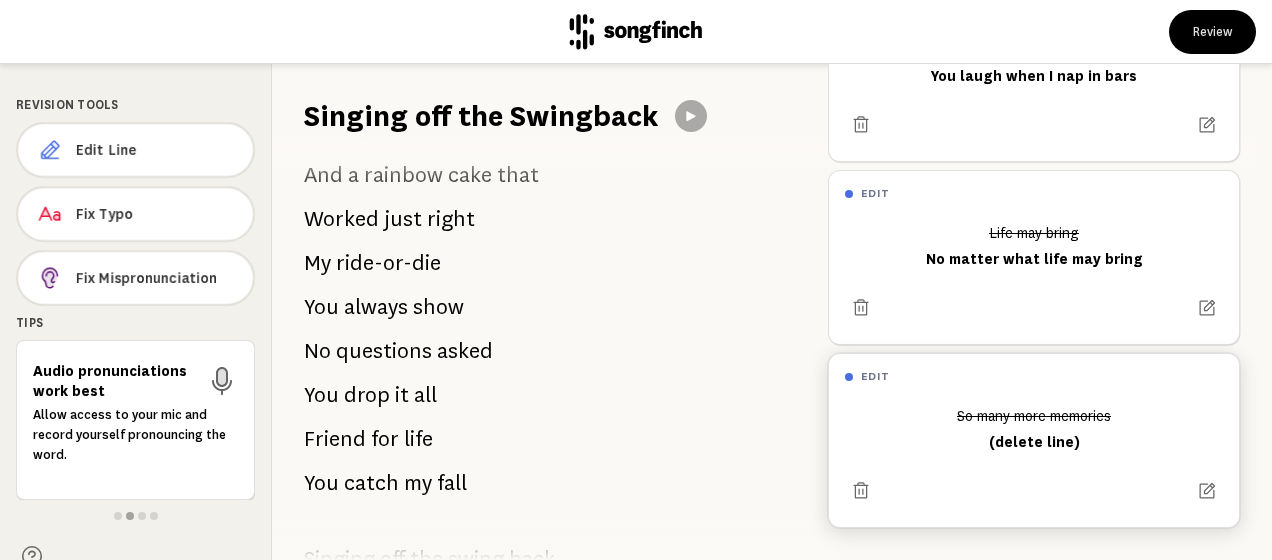 scroll, scrollTop: 288, scrollLeft: 0, axis: vertical 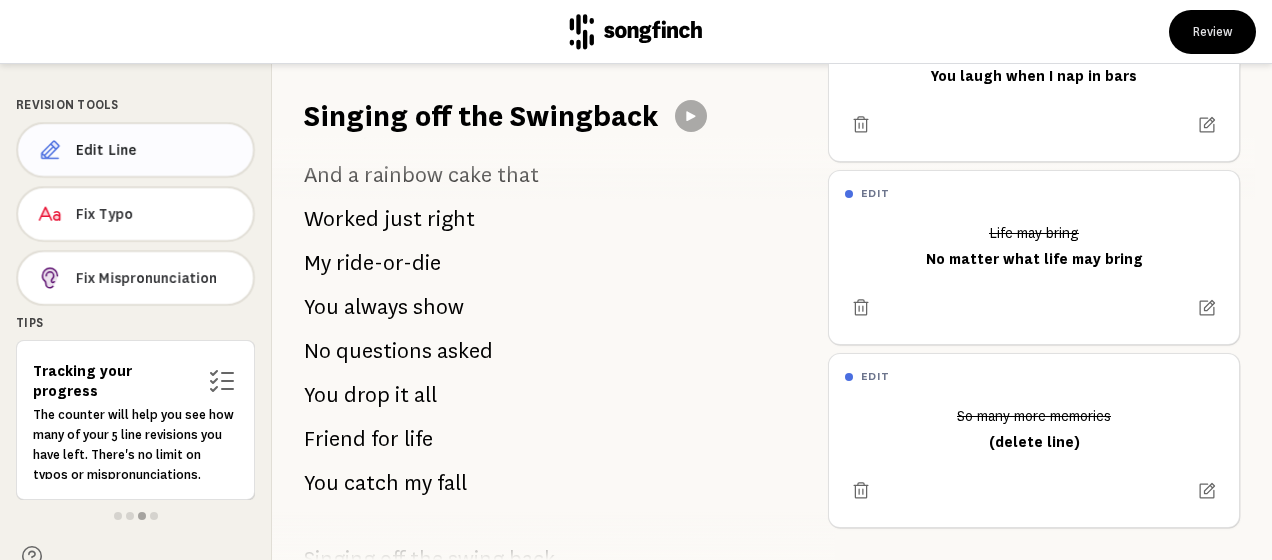 click on "Edit Line" at bounding box center [156, 150] 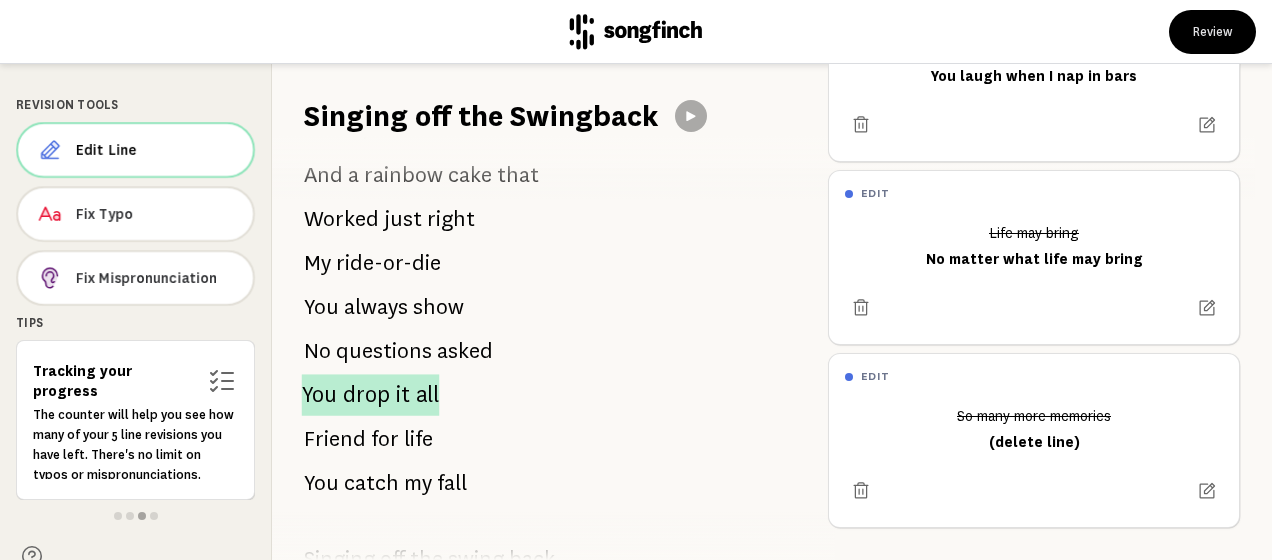 click on "drop" at bounding box center (367, 395) 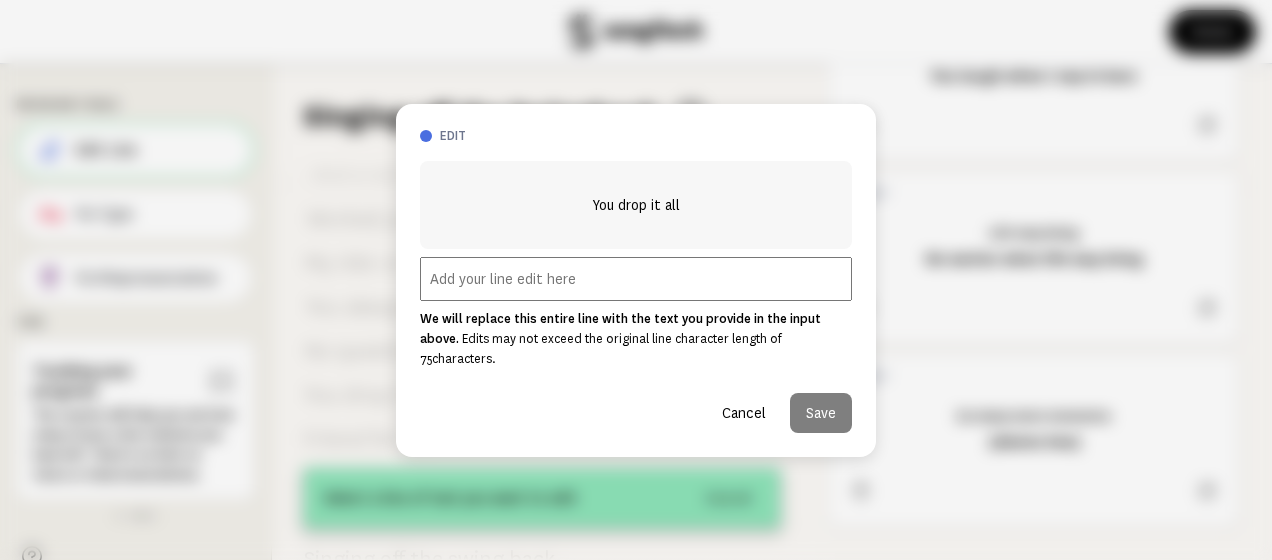 scroll, scrollTop: 1474, scrollLeft: 0, axis: vertical 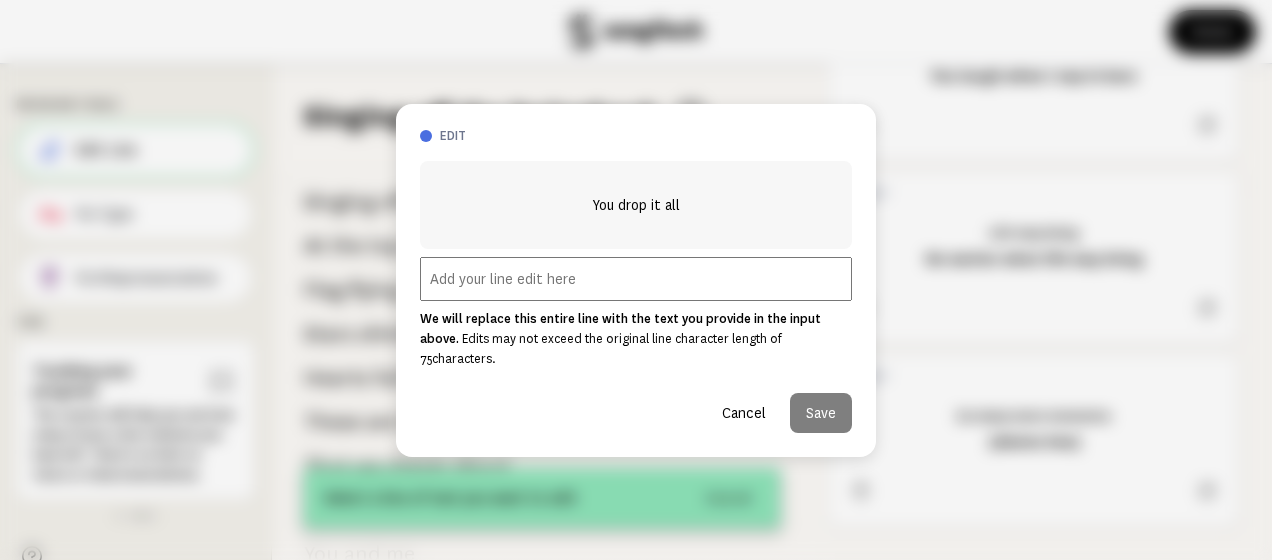click at bounding box center (636, 279) 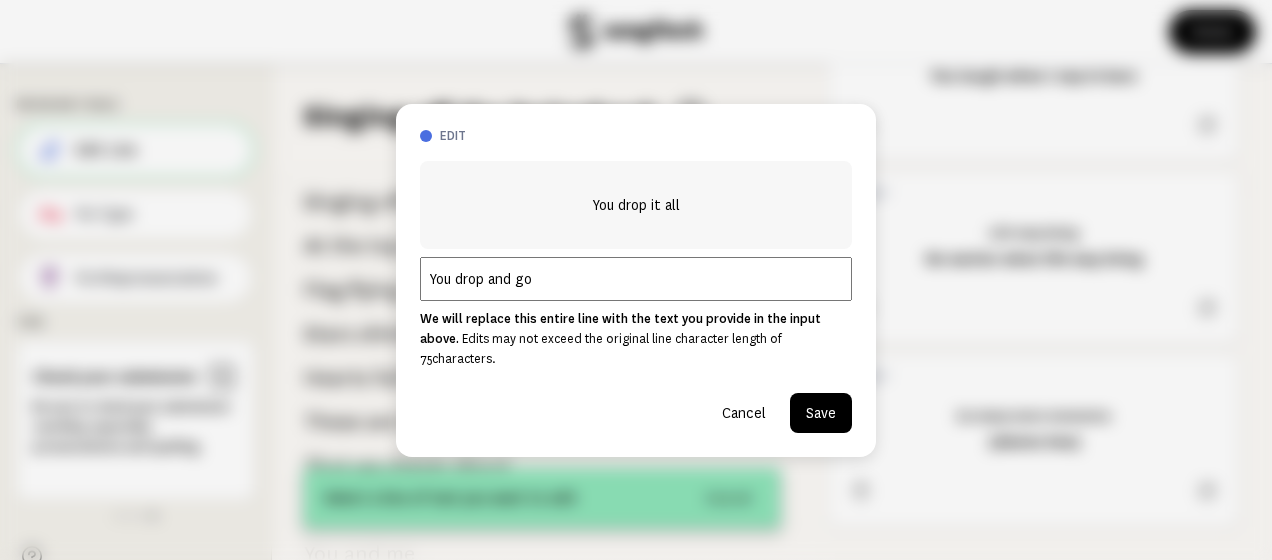 type on "You drop and go" 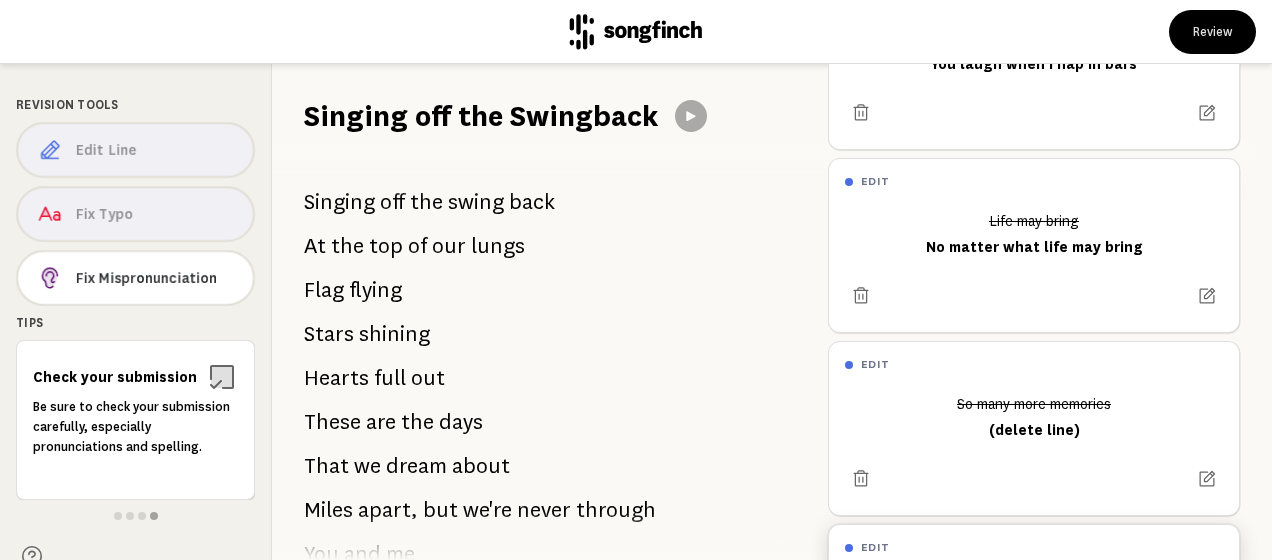 scroll, scrollTop: 471, scrollLeft: 0, axis: vertical 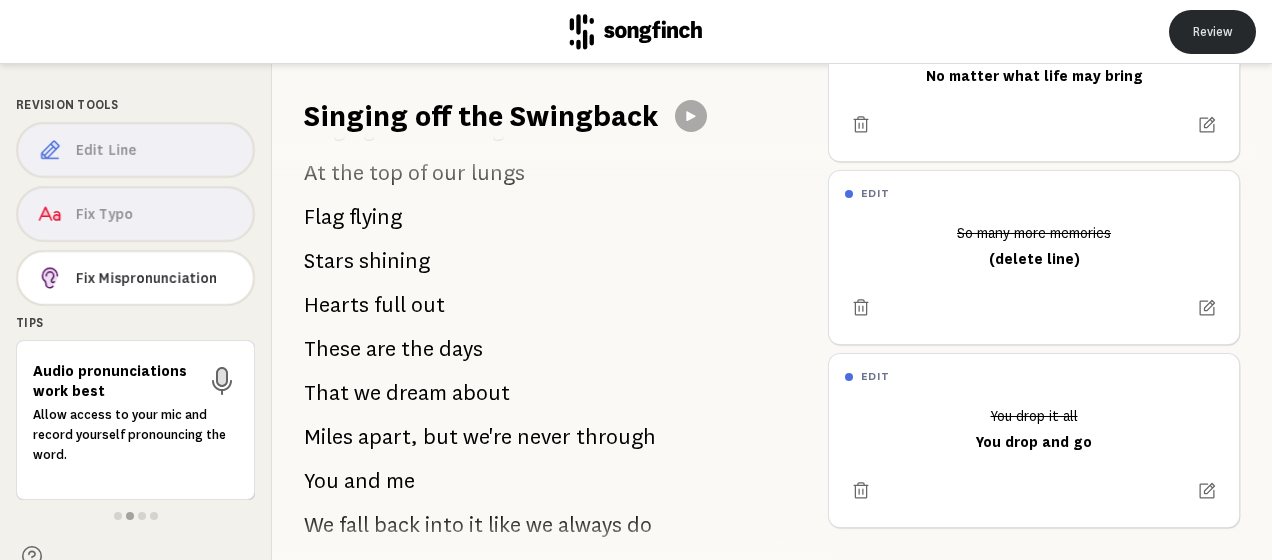 click on "Review" at bounding box center [1212, 32] 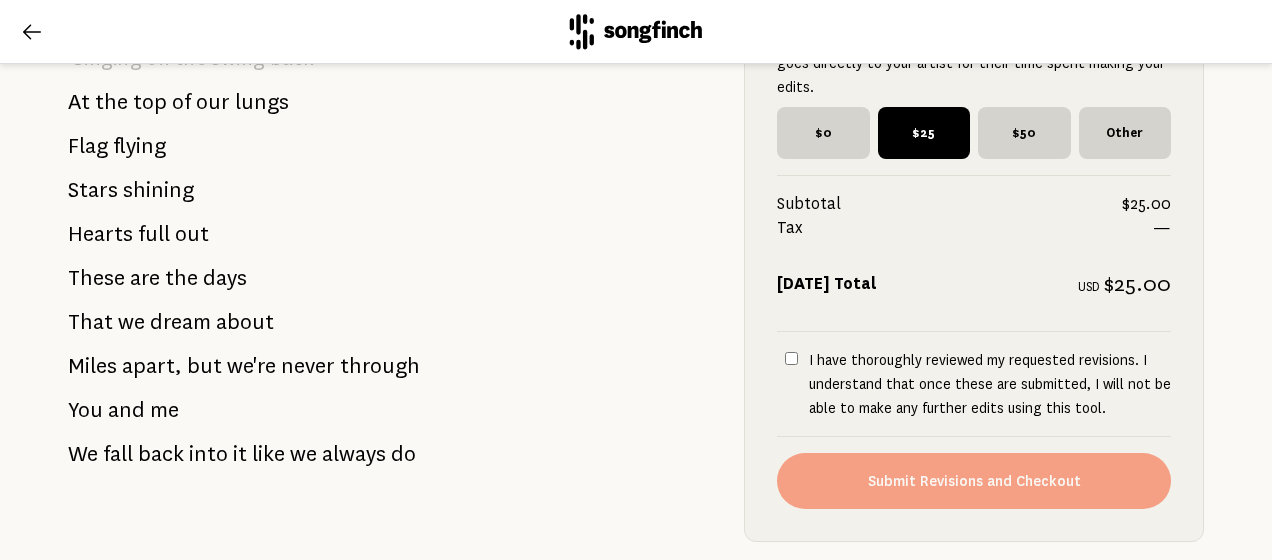 scroll, scrollTop: 2700, scrollLeft: 0, axis: vertical 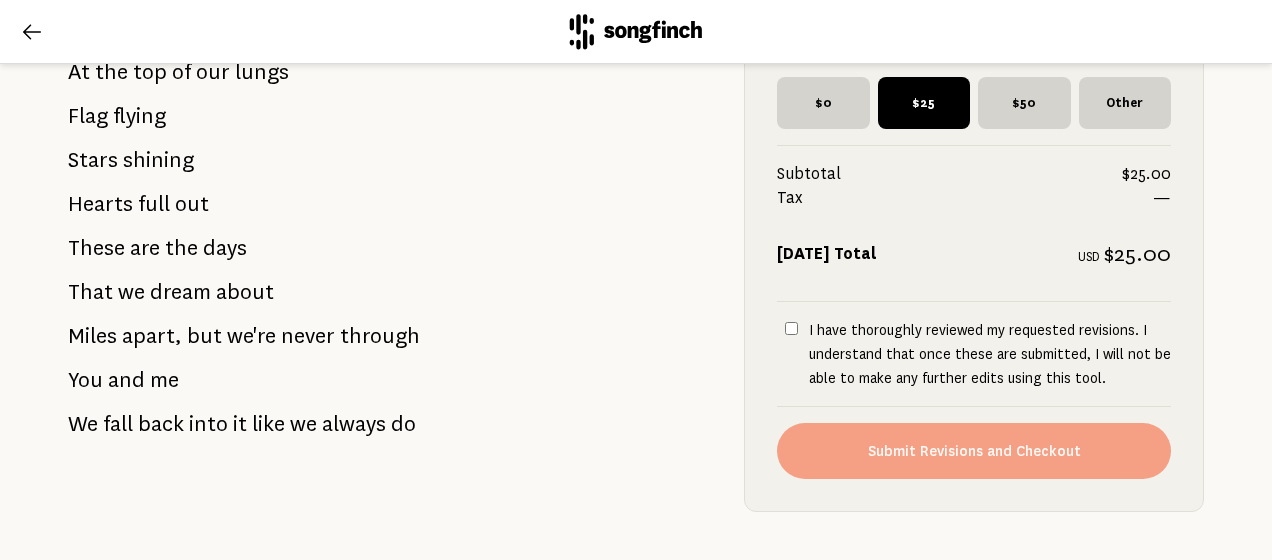 click on "I have thoroughly reviewed my requested revisions. I understand that once these are submitted, I will not be able to make any further edits using this tool." at bounding box center (791, 328) 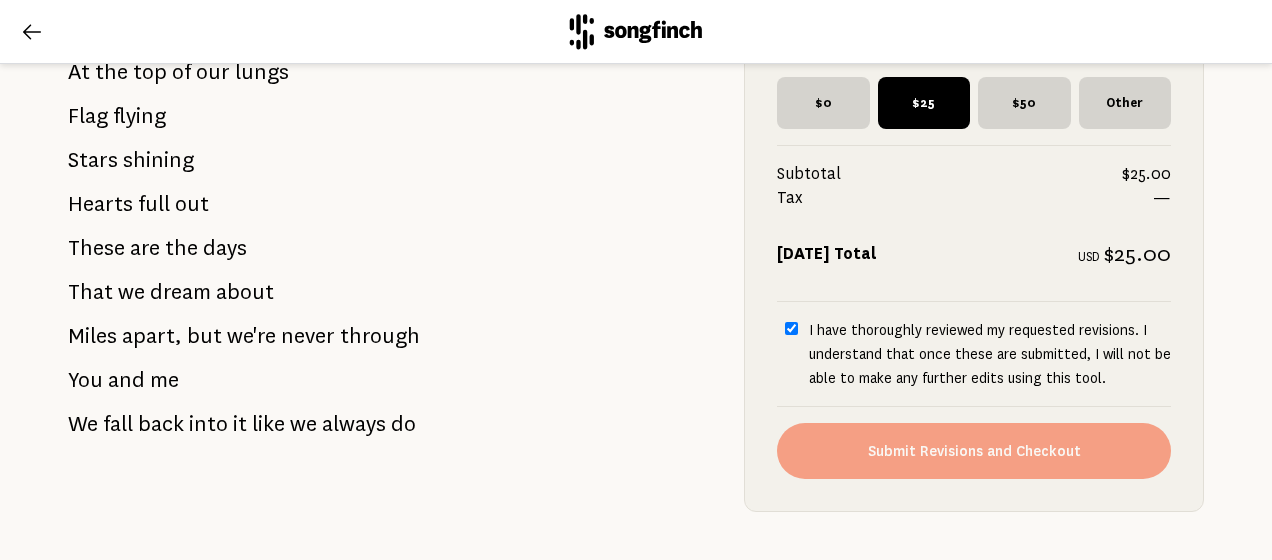checkbox on "true" 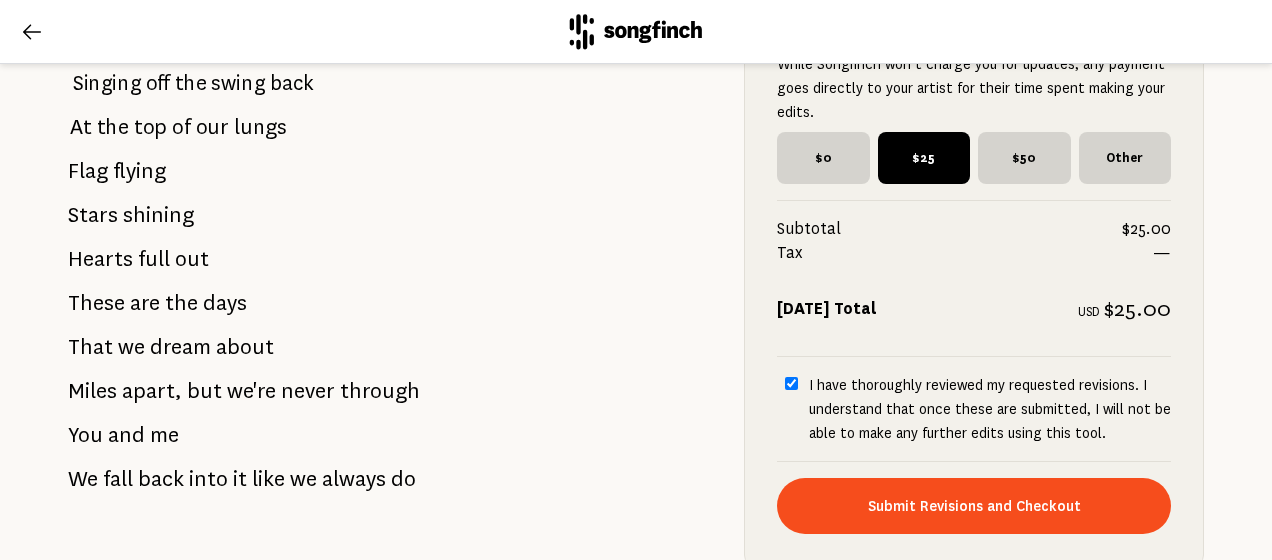 scroll, scrollTop: 2586, scrollLeft: 0, axis: vertical 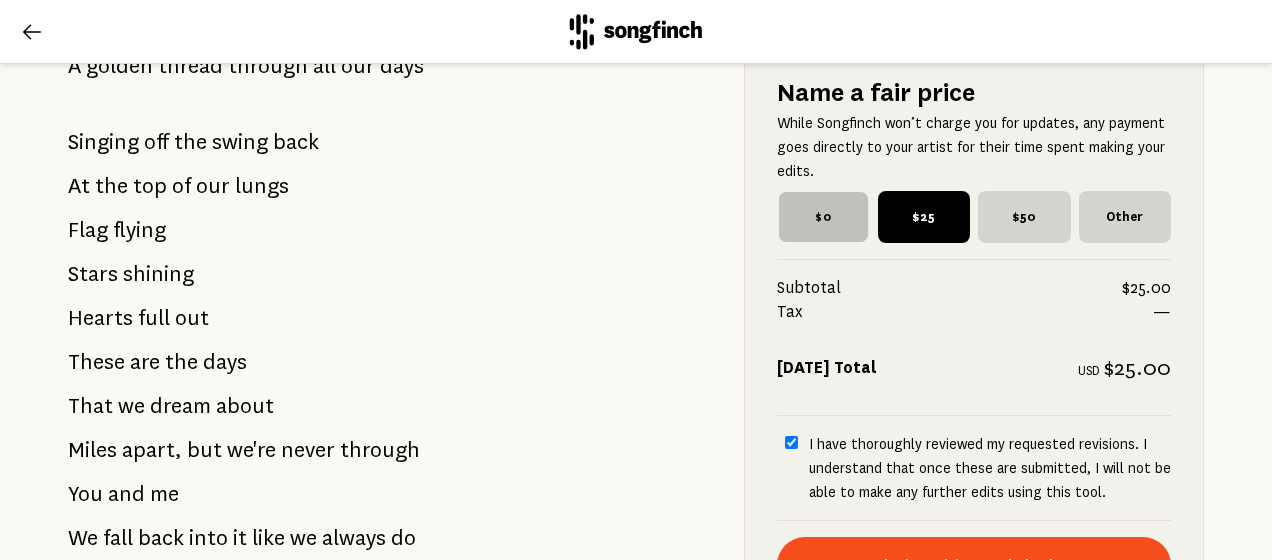 click on "$0" at bounding box center [823, 217] 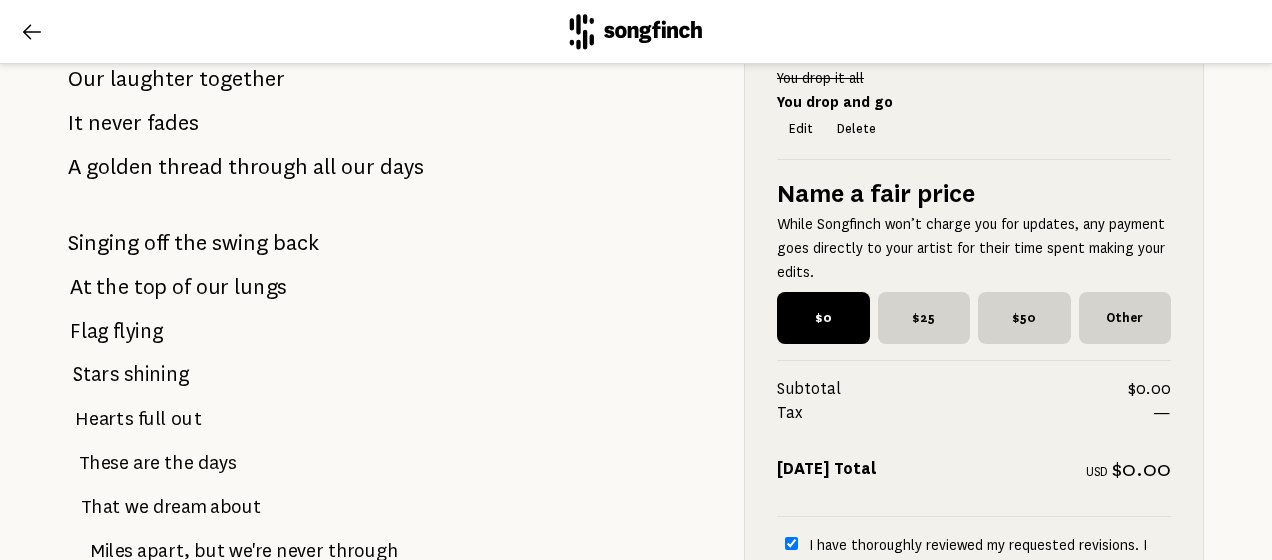 scroll, scrollTop: 2486, scrollLeft: 0, axis: vertical 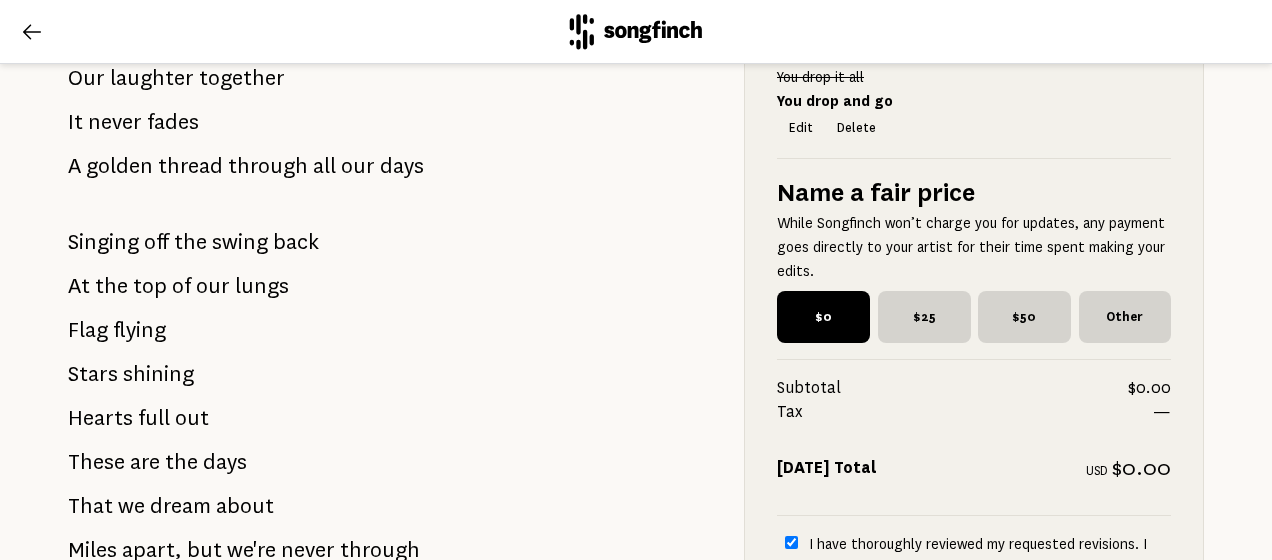 click on "$25" at bounding box center [924, 317] 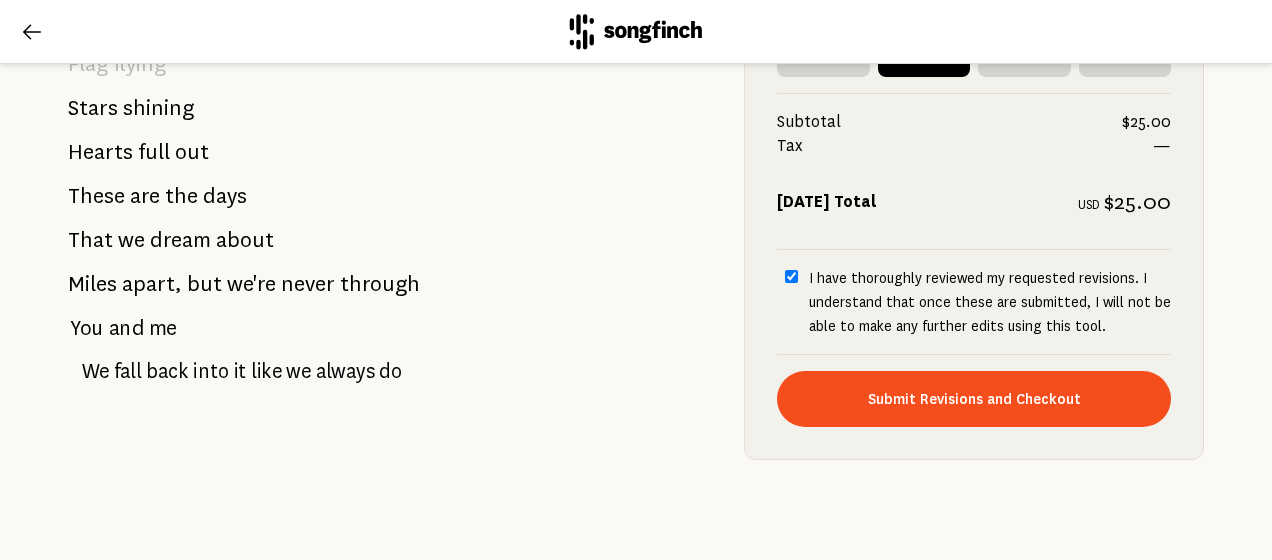 scroll, scrollTop: 2786, scrollLeft: 0, axis: vertical 